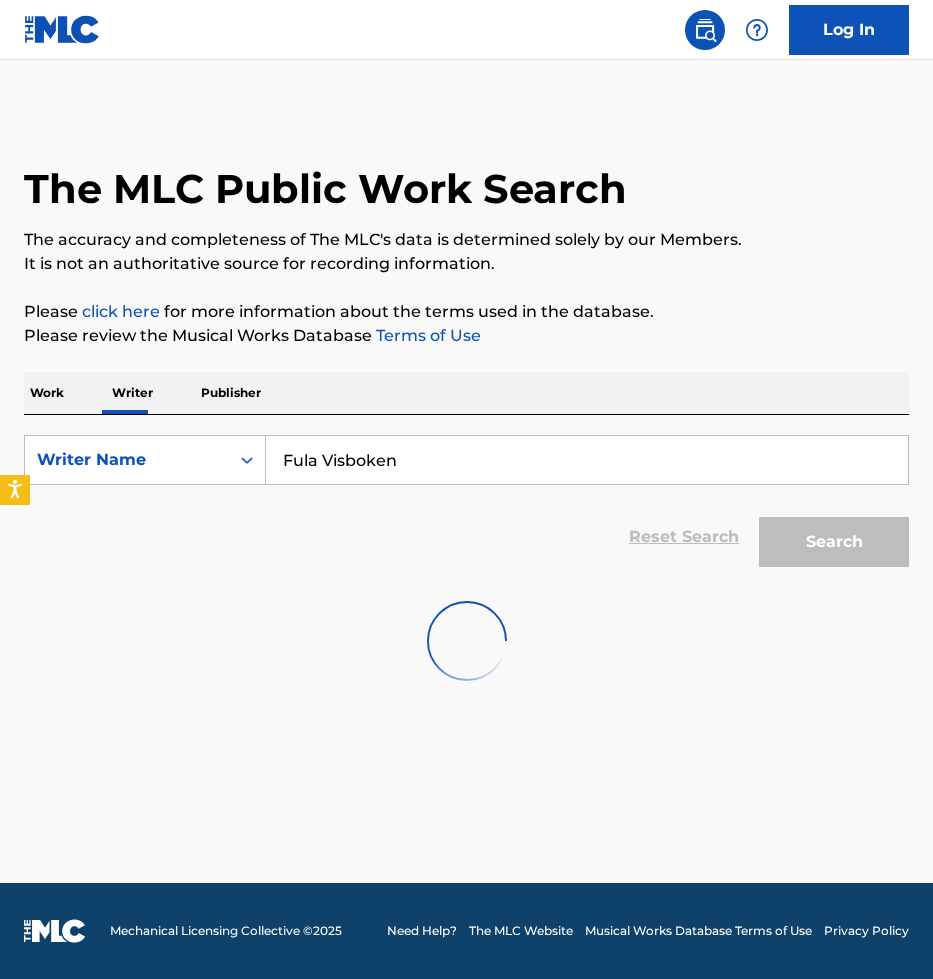 scroll, scrollTop: 0, scrollLeft: 0, axis: both 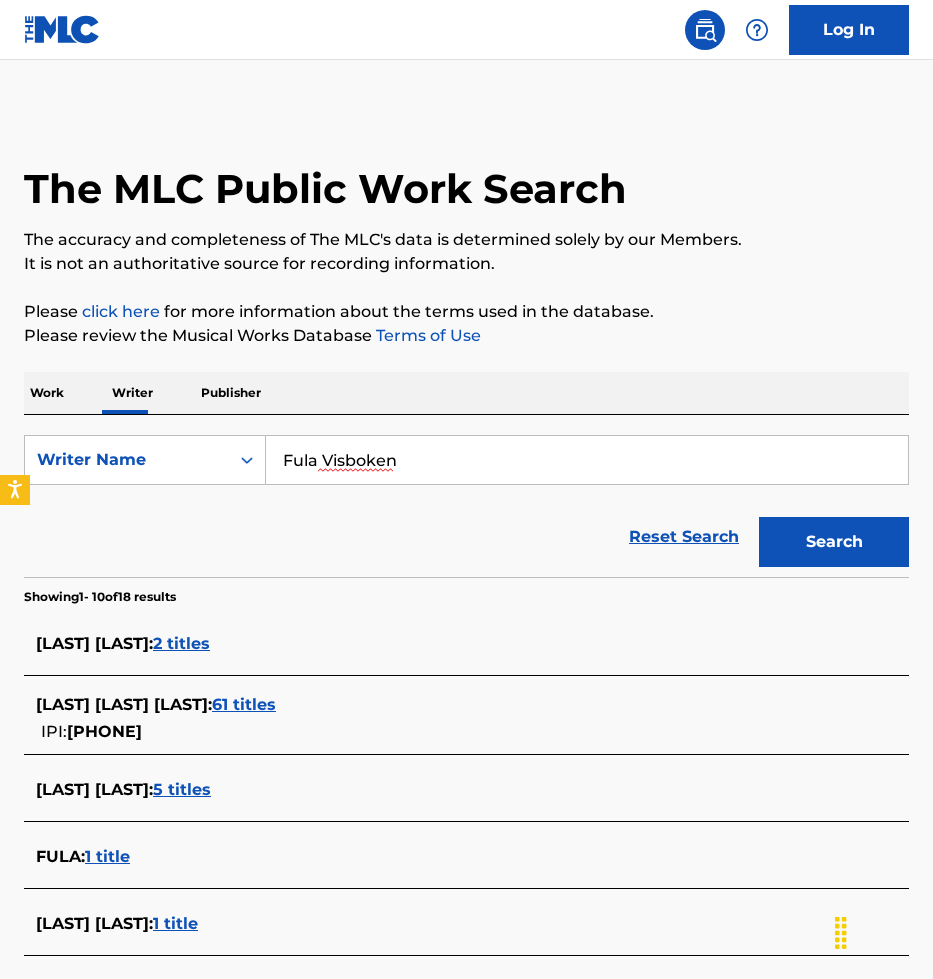 click on "Publisher" at bounding box center [231, 393] 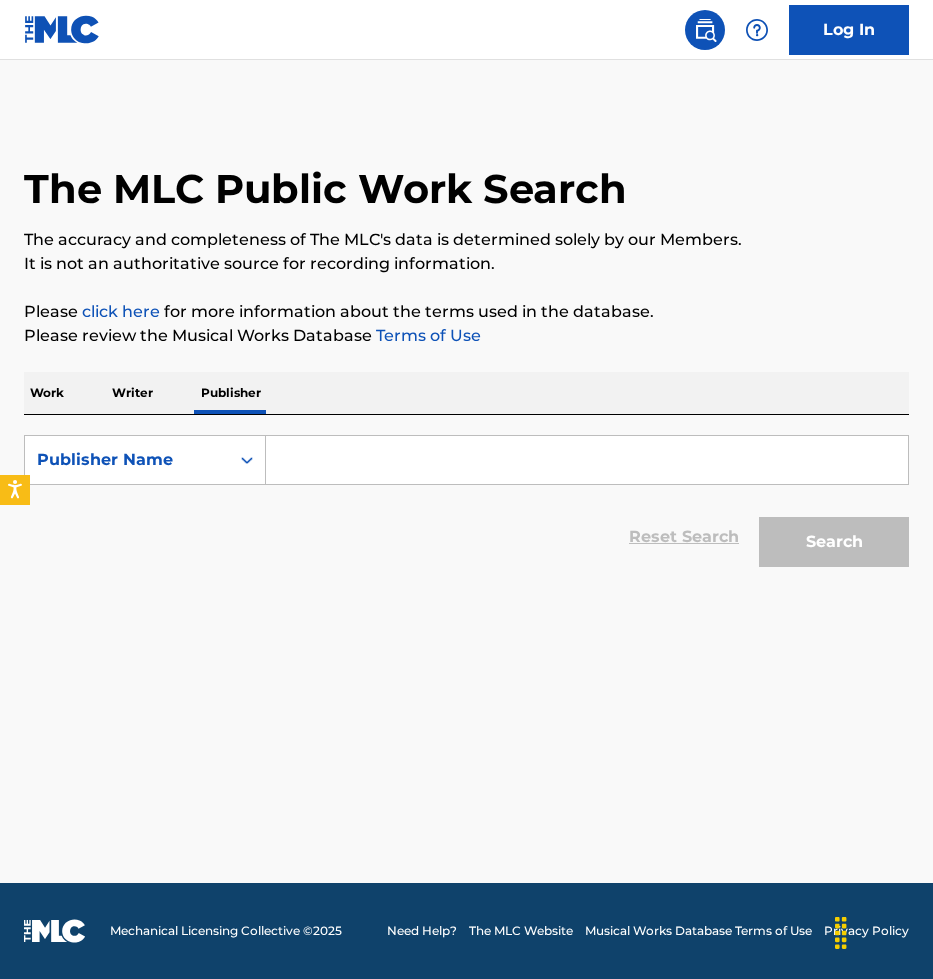 click at bounding box center (587, 460) 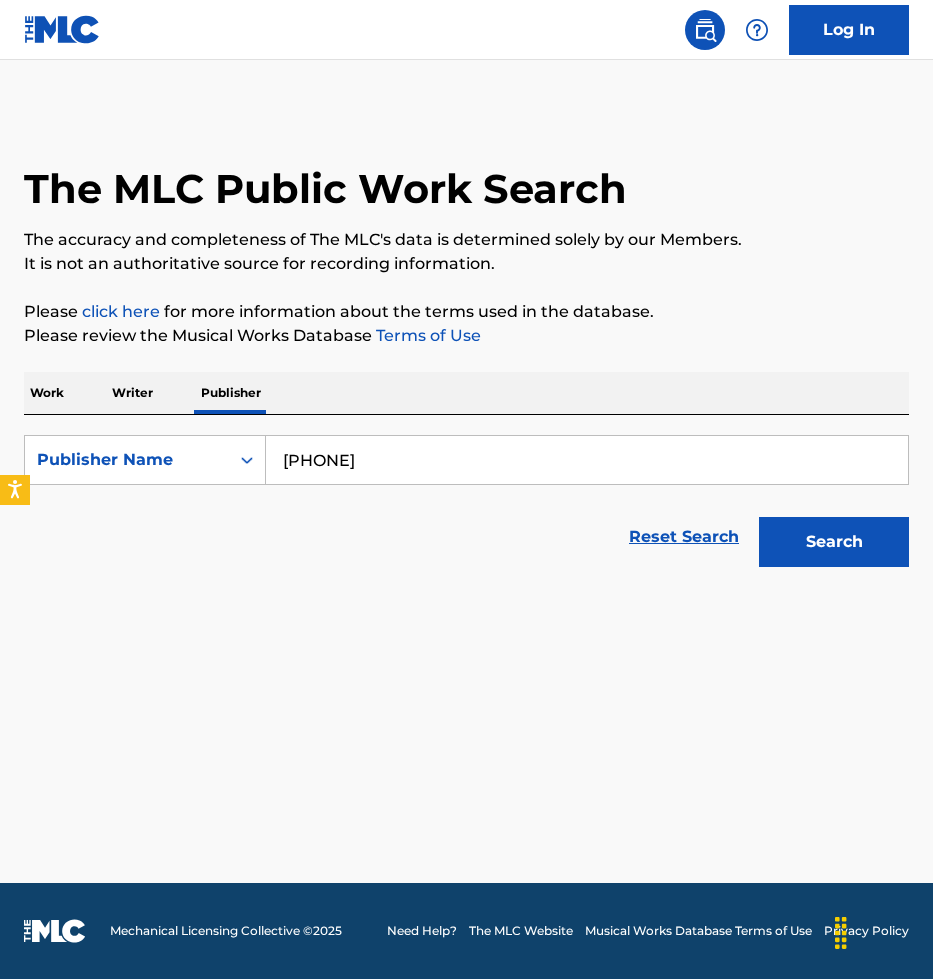 type on "[PHONE]" 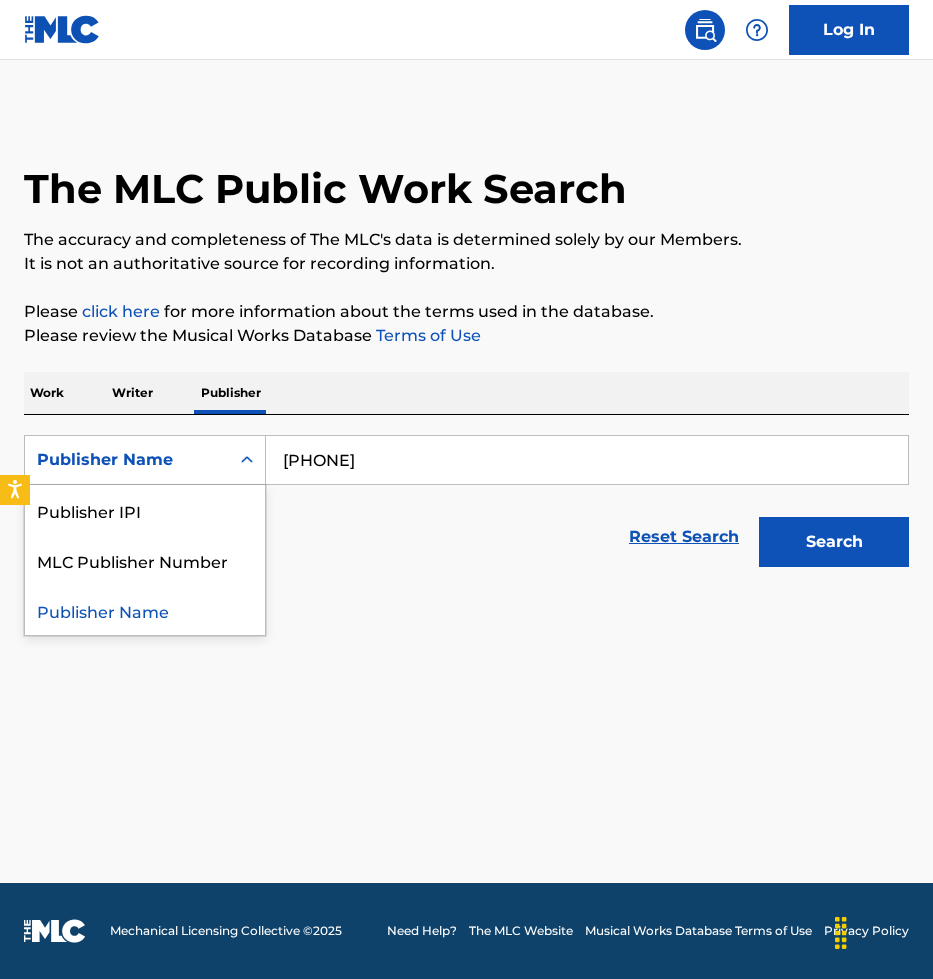 click at bounding box center [247, 460] 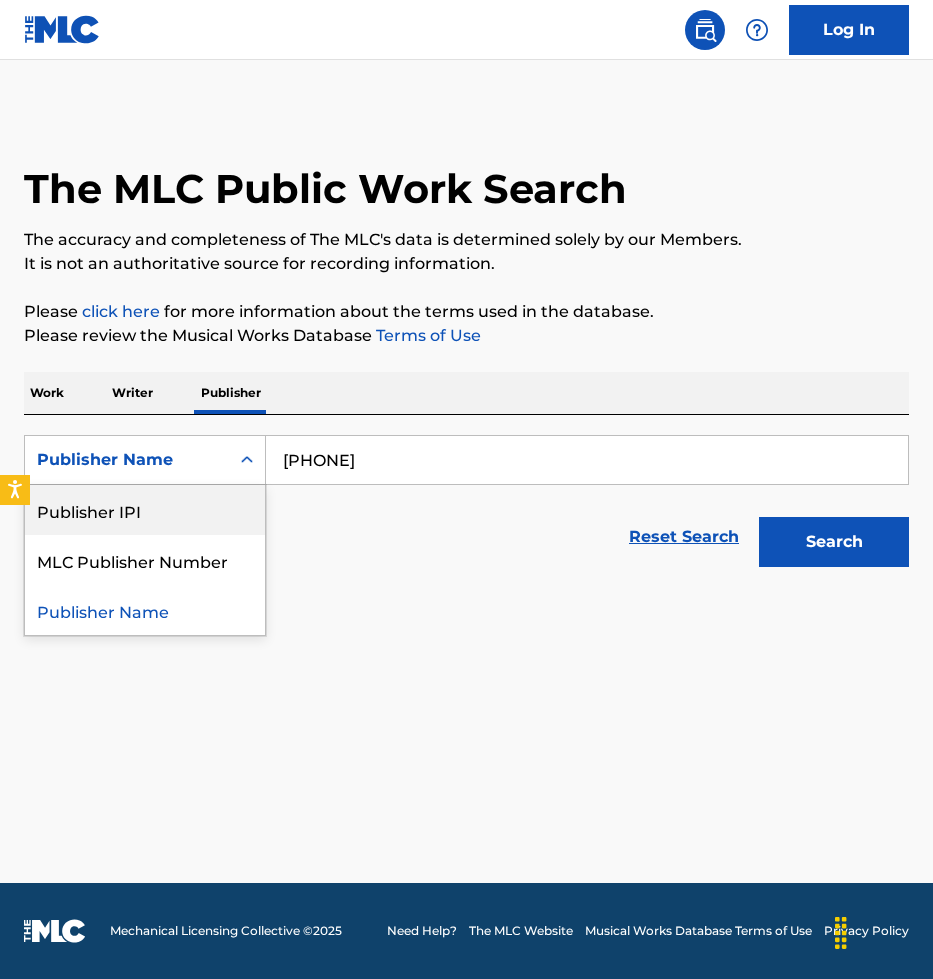 click on "Publisher IPI" at bounding box center (145, 510) 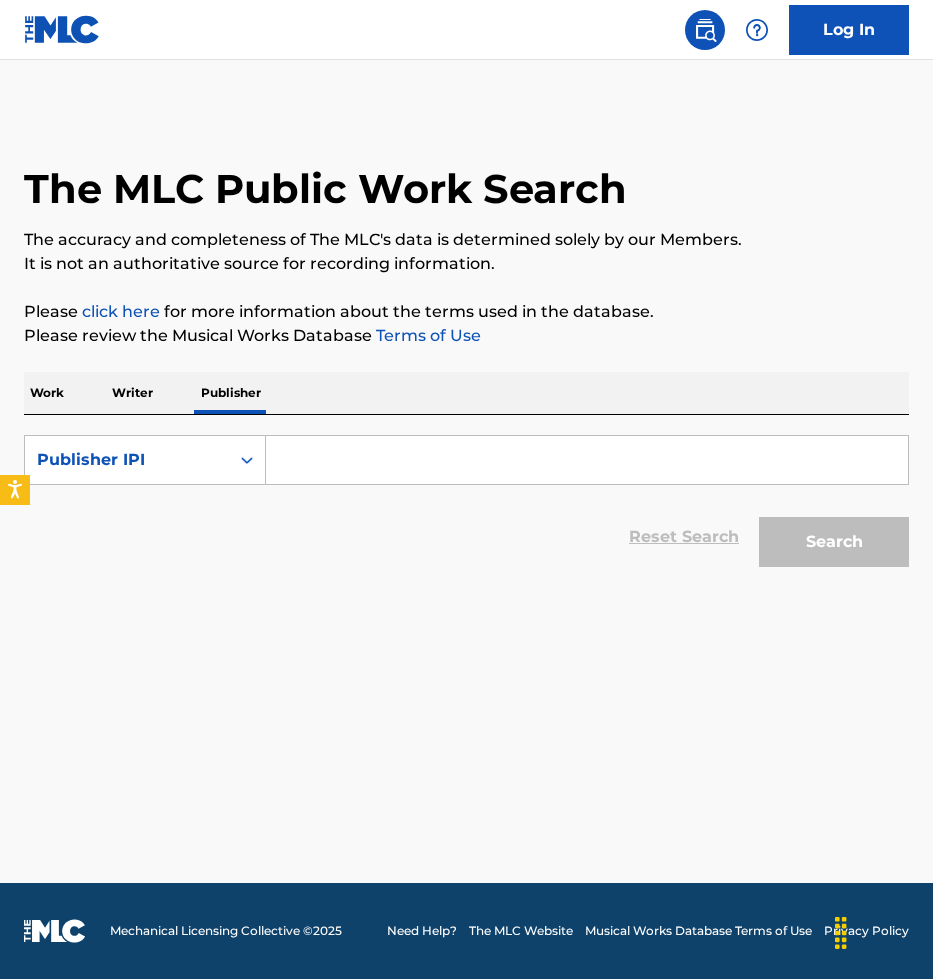 click at bounding box center [587, 460] 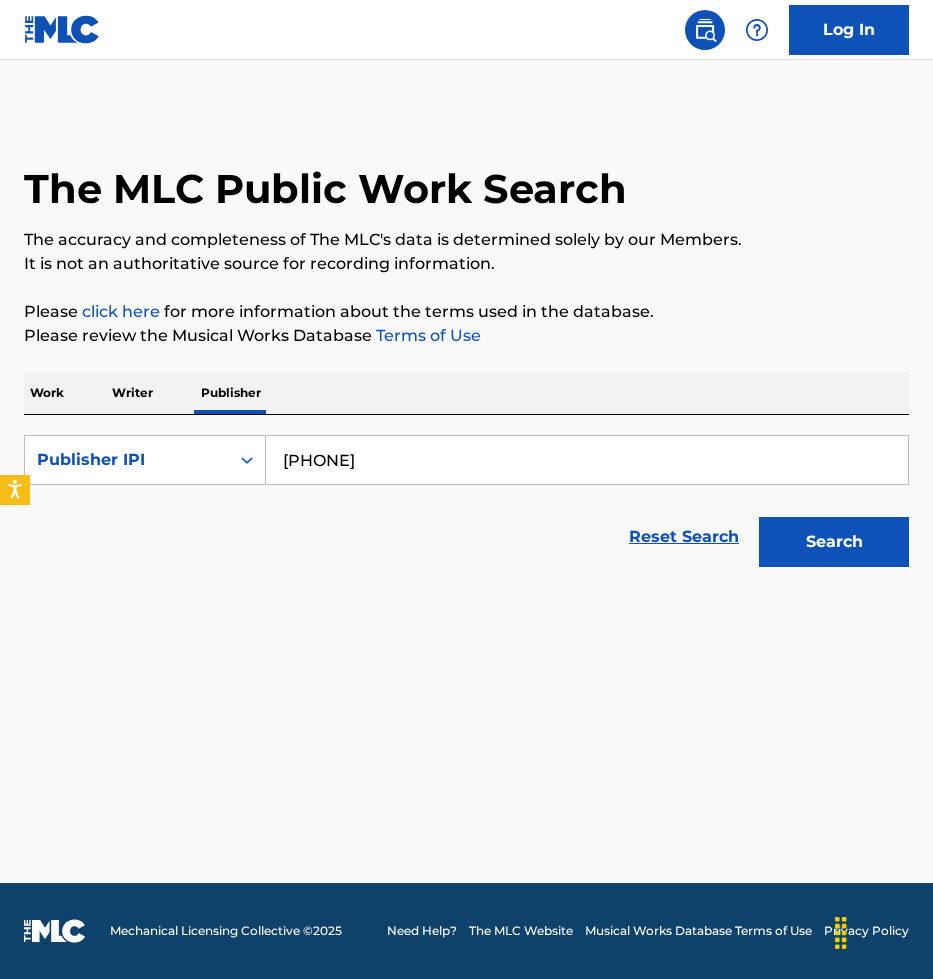 click on "Search" at bounding box center [834, 542] 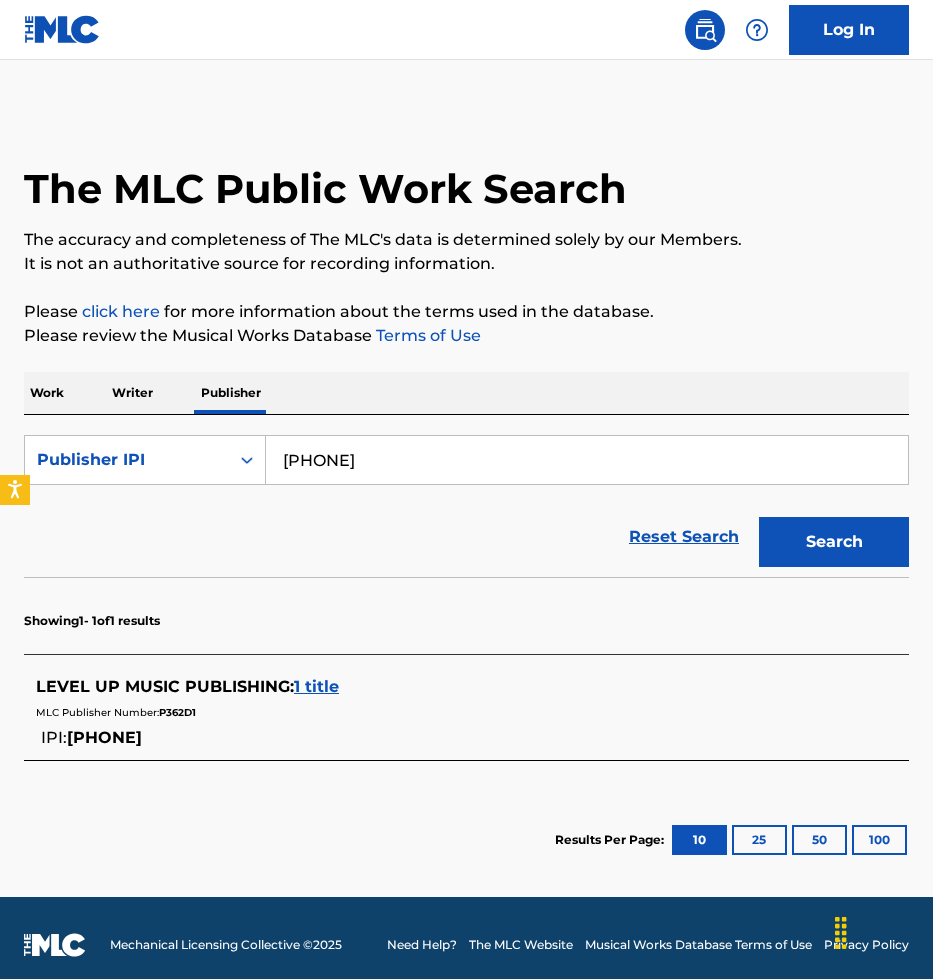 click on "1 title" at bounding box center [316, 686] 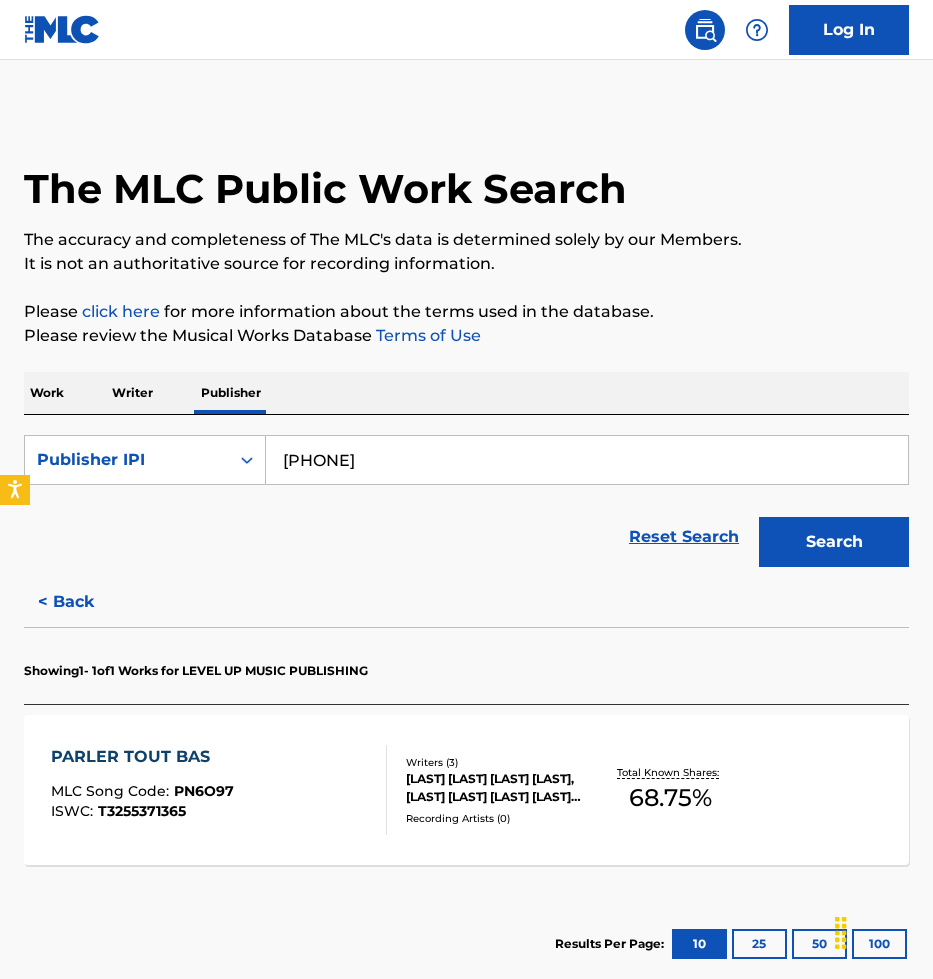 scroll, scrollTop: 118, scrollLeft: 0, axis: vertical 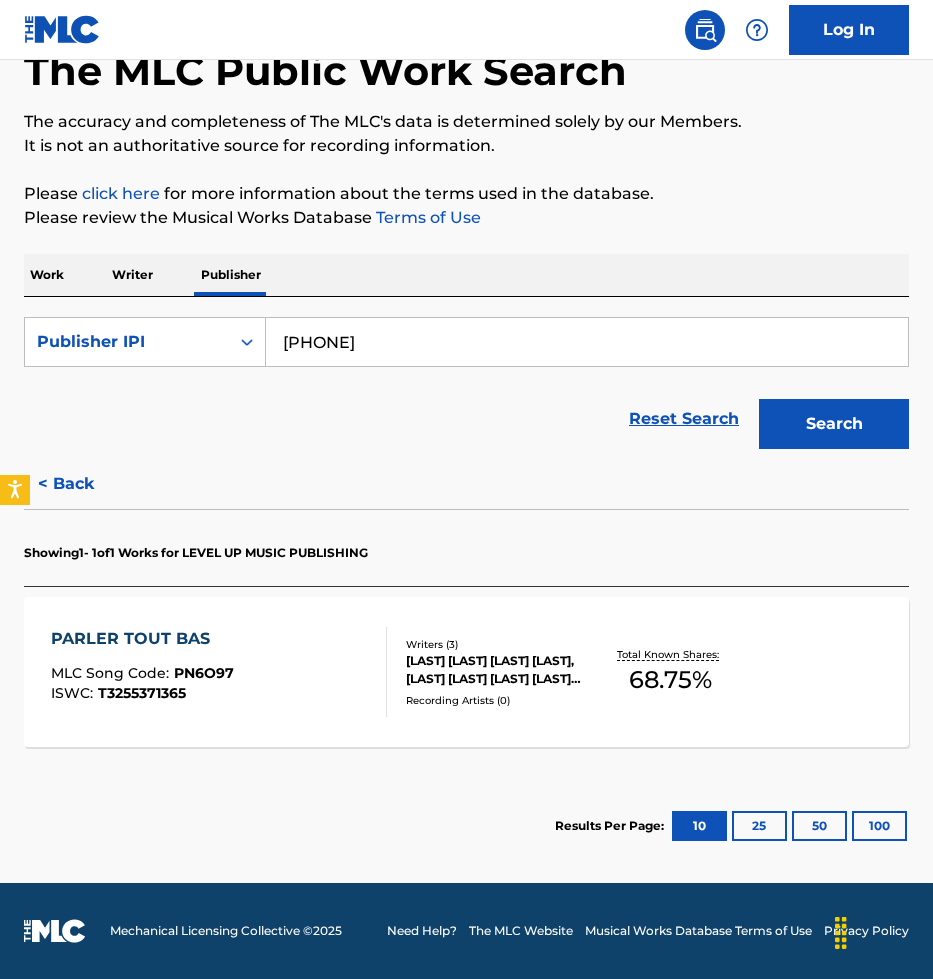 click on "[LAST] [LAST] [LAST] [LAST], [LAST] [LAST] [LAST] [LAST] [LAST], [LAST] [LAST]" at bounding box center (501, 670) 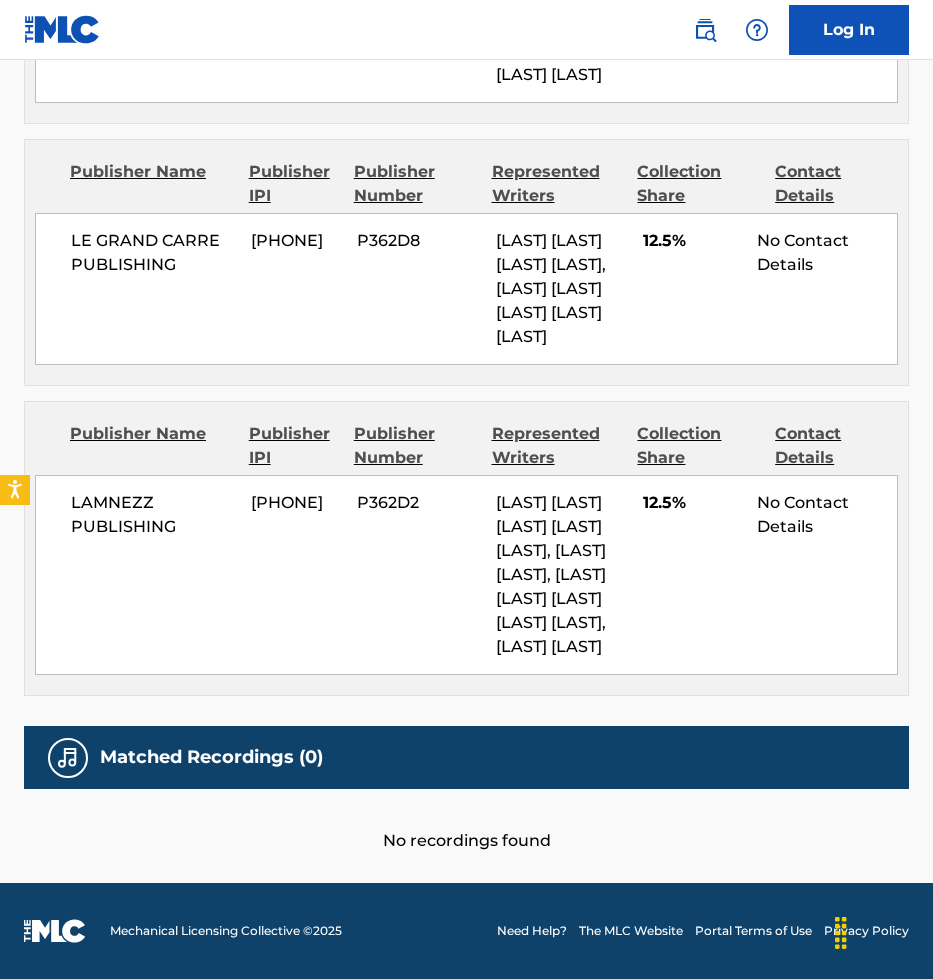 scroll, scrollTop: 1941, scrollLeft: 0, axis: vertical 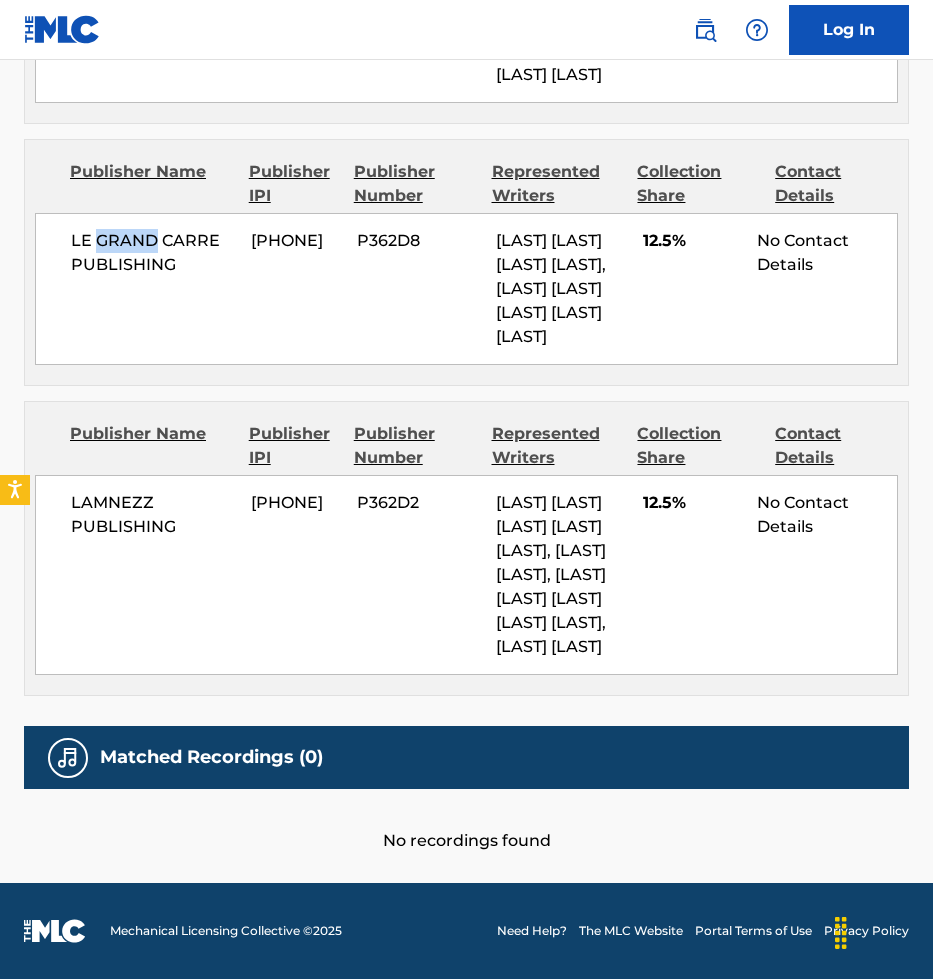 click on "LE GRAND CARRE PUBLISHING" at bounding box center [153, 253] 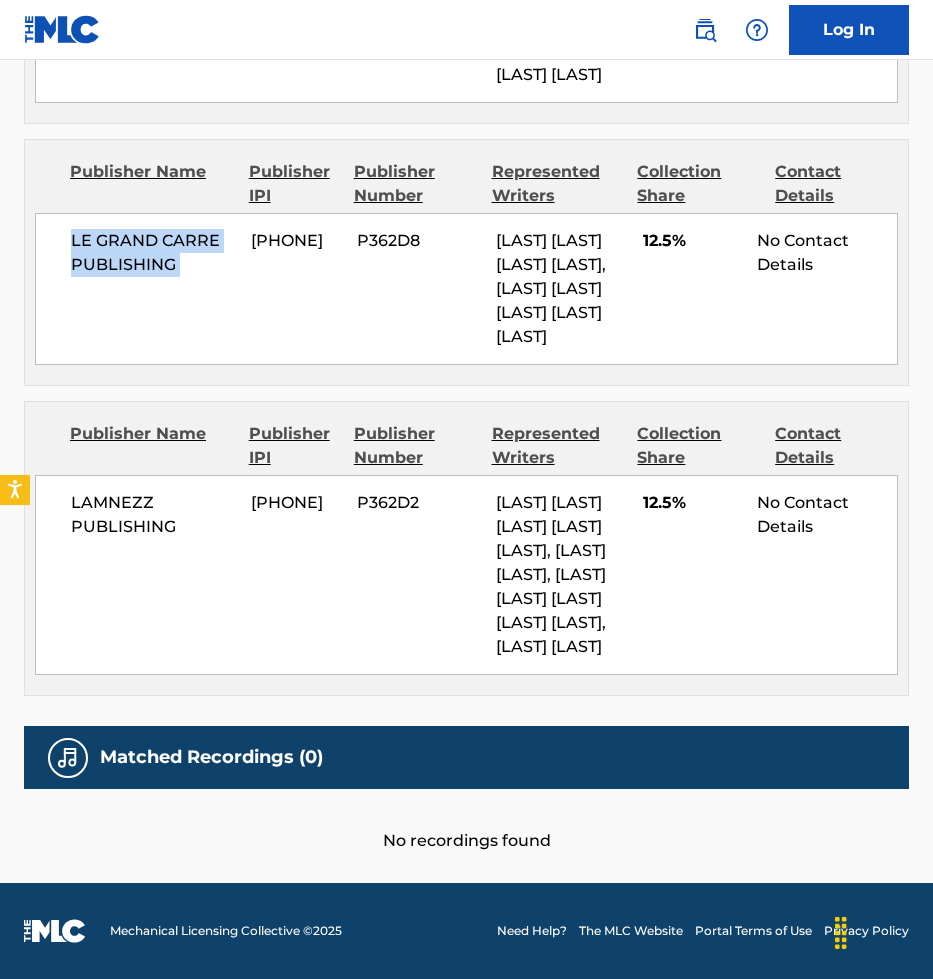 click on "LE GRAND CARRE PUBLISHING" at bounding box center (153, 253) 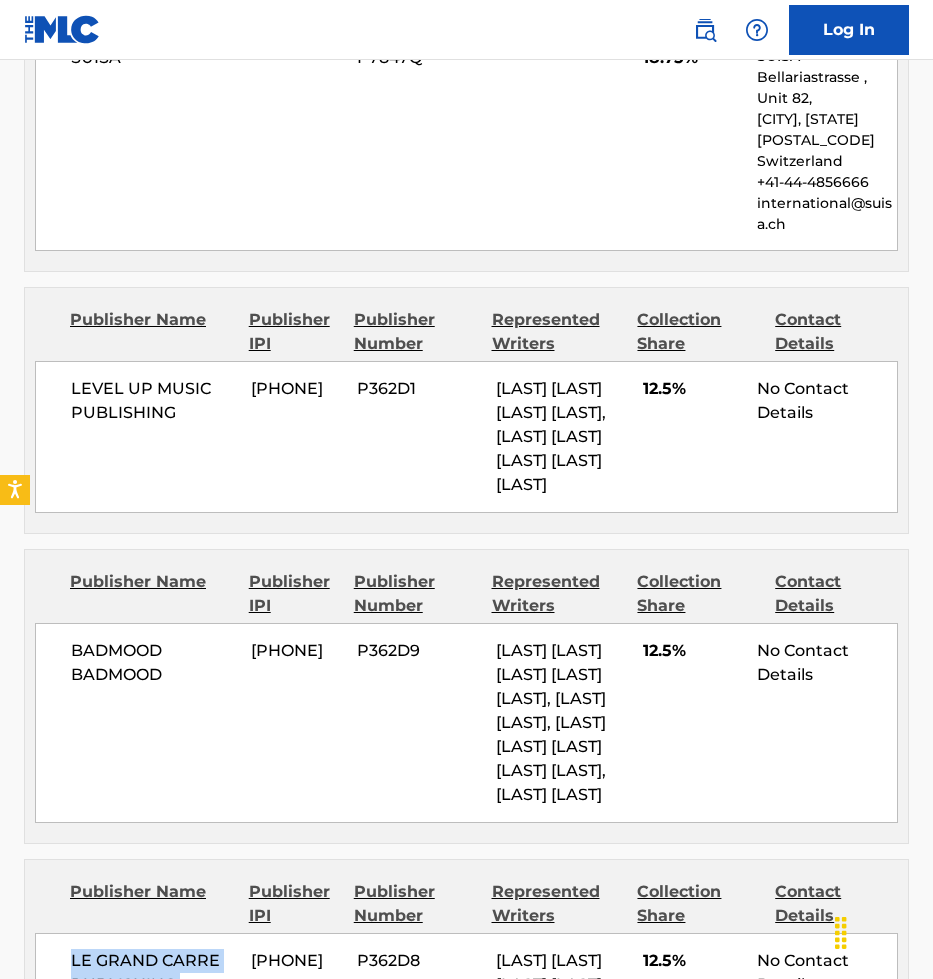 scroll, scrollTop: 1122, scrollLeft: 0, axis: vertical 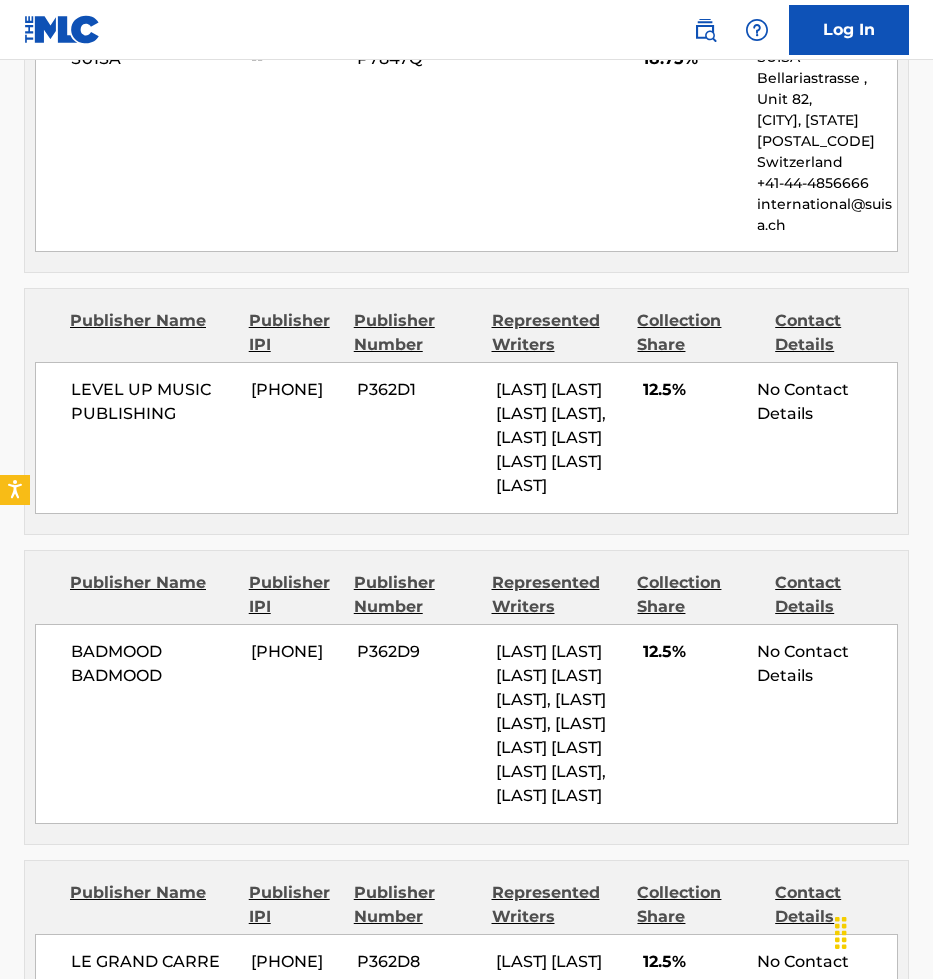 click on "LEVEL UP MUSIC PUBLISHING 01241110719 P362D1 BRADLEY MALARY JUNIOR JOSEPH, BRADLEY MALARY JUNIOR JOSEPH 12.5% No Contact Details" at bounding box center [466, 438] 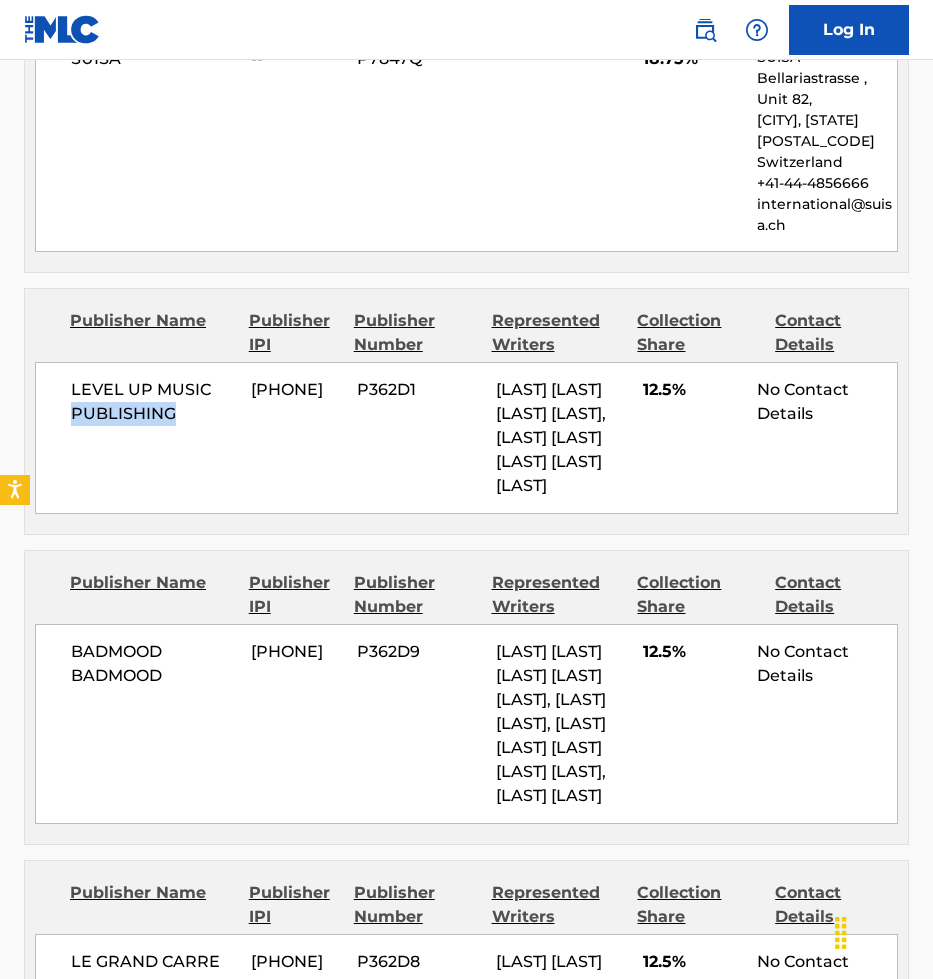 click on "LEVEL UP MUSIC PUBLISHING 01241110719 P362D1 BRADLEY MALARY JUNIOR JOSEPH, BRADLEY MALARY JUNIOR JOSEPH 12.5% No Contact Details" at bounding box center (466, 438) 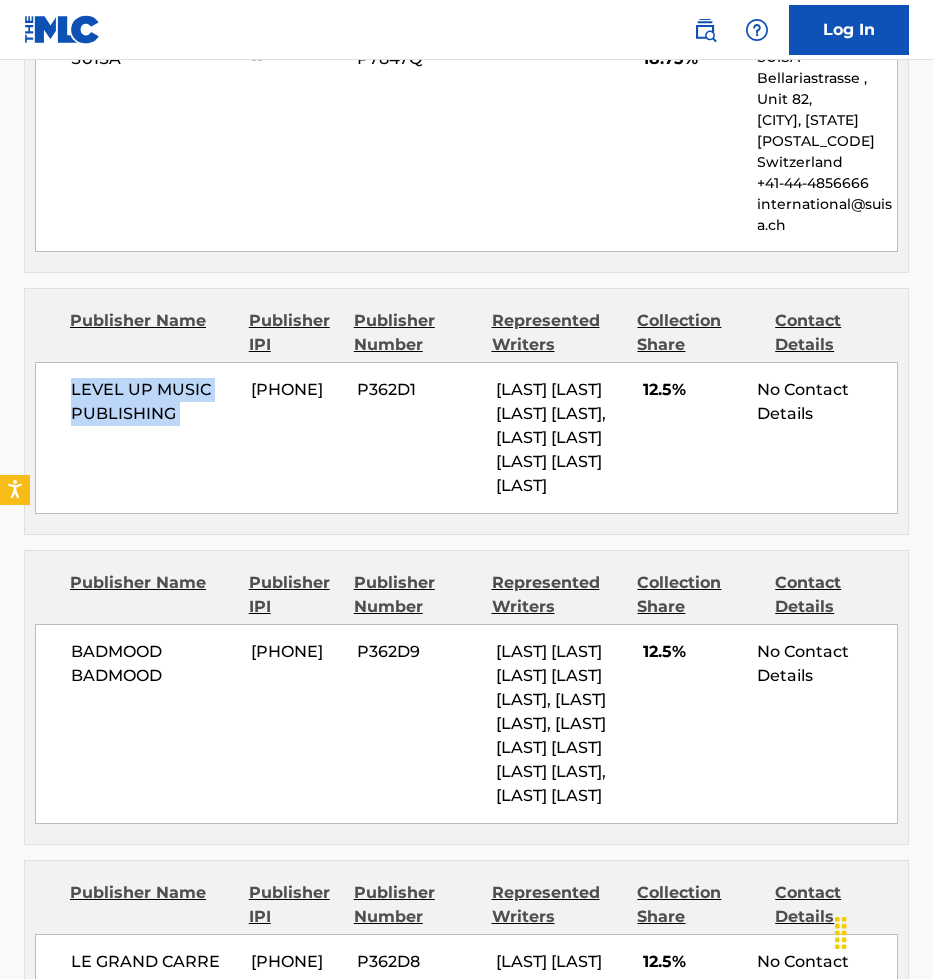 click on "LEVEL UP MUSIC PUBLISHING 01241110719 P362D1 BRADLEY MALARY JUNIOR JOSEPH, BRADLEY MALARY JUNIOR JOSEPH 12.5% No Contact Details" at bounding box center [466, 438] 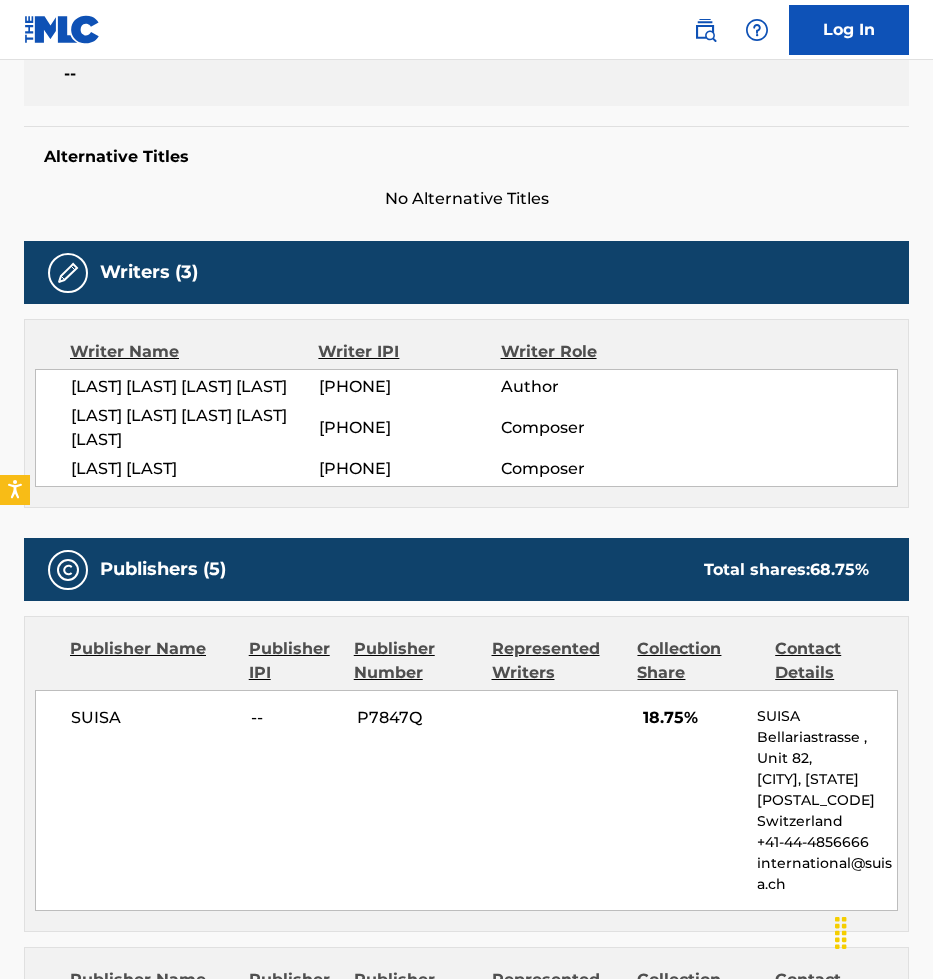 scroll, scrollTop: 0, scrollLeft: 0, axis: both 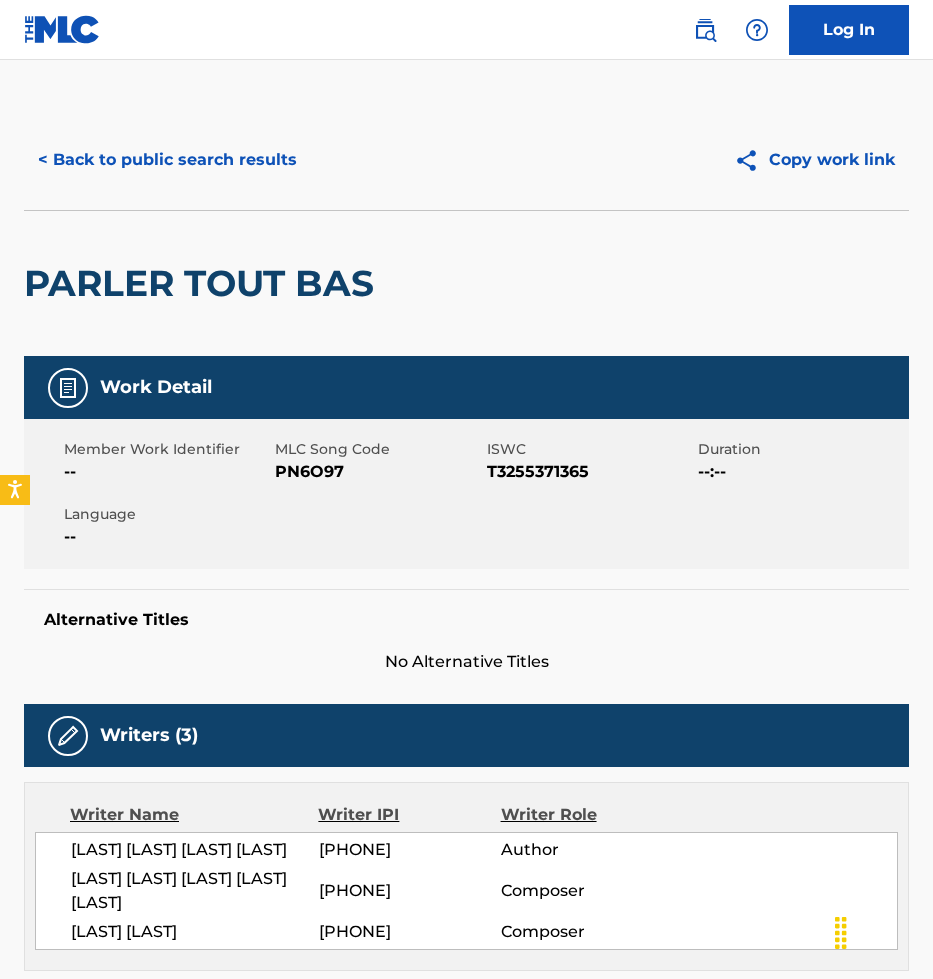 click on "< Back to public search results" at bounding box center (167, 160) 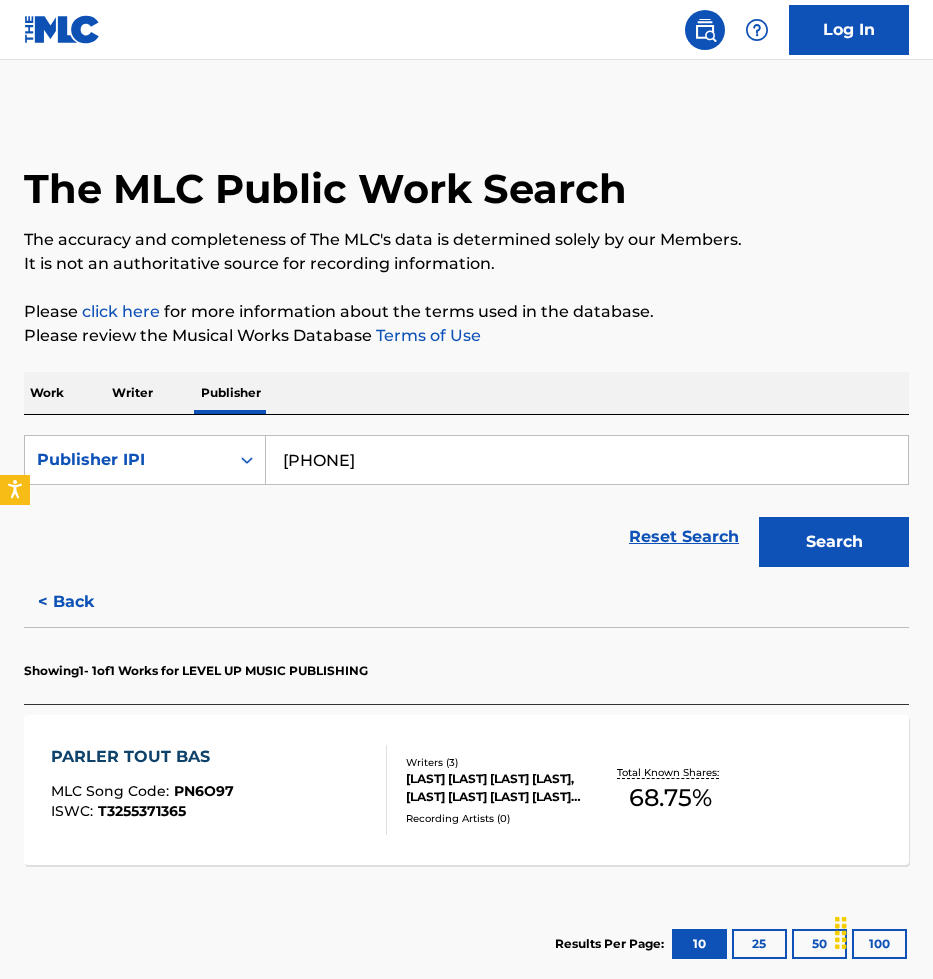 click on "01241110719" at bounding box center [587, 460] 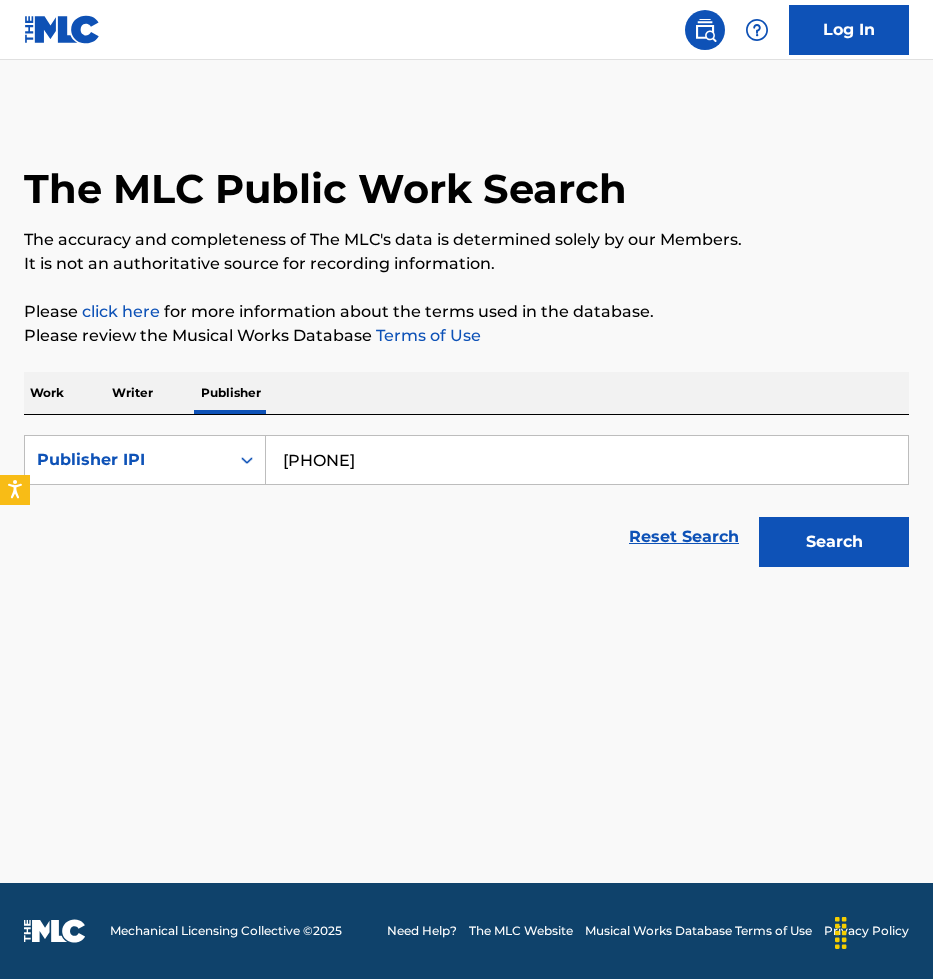 click on "01194945414" at bounding box center [587, 460] 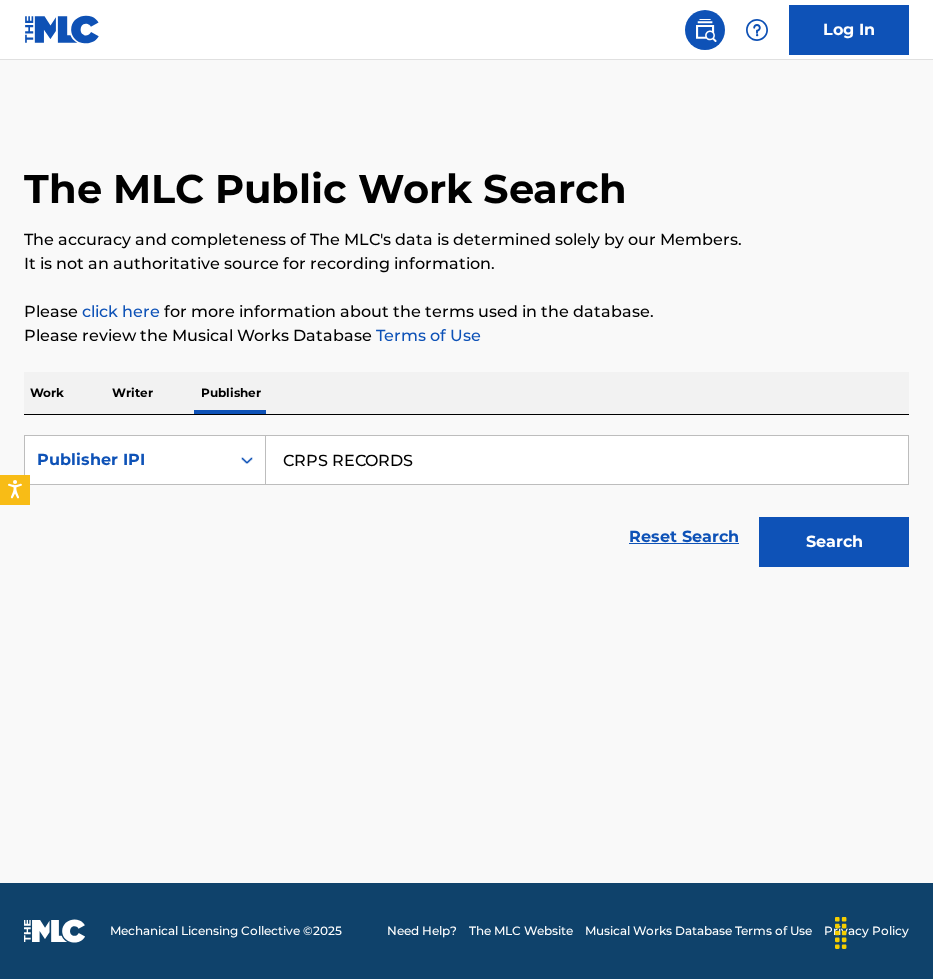 type on "CRPS RECORDS" 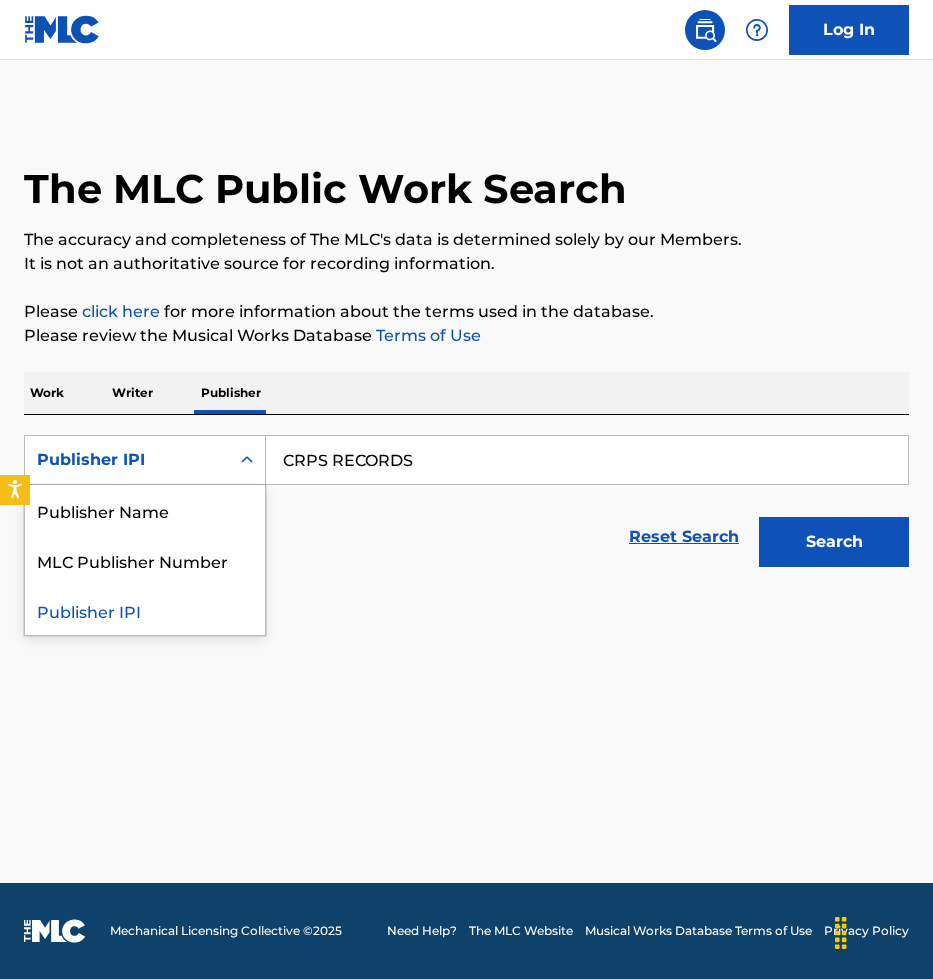 click on "Publisher IPI" at bounding box center (127, 460) 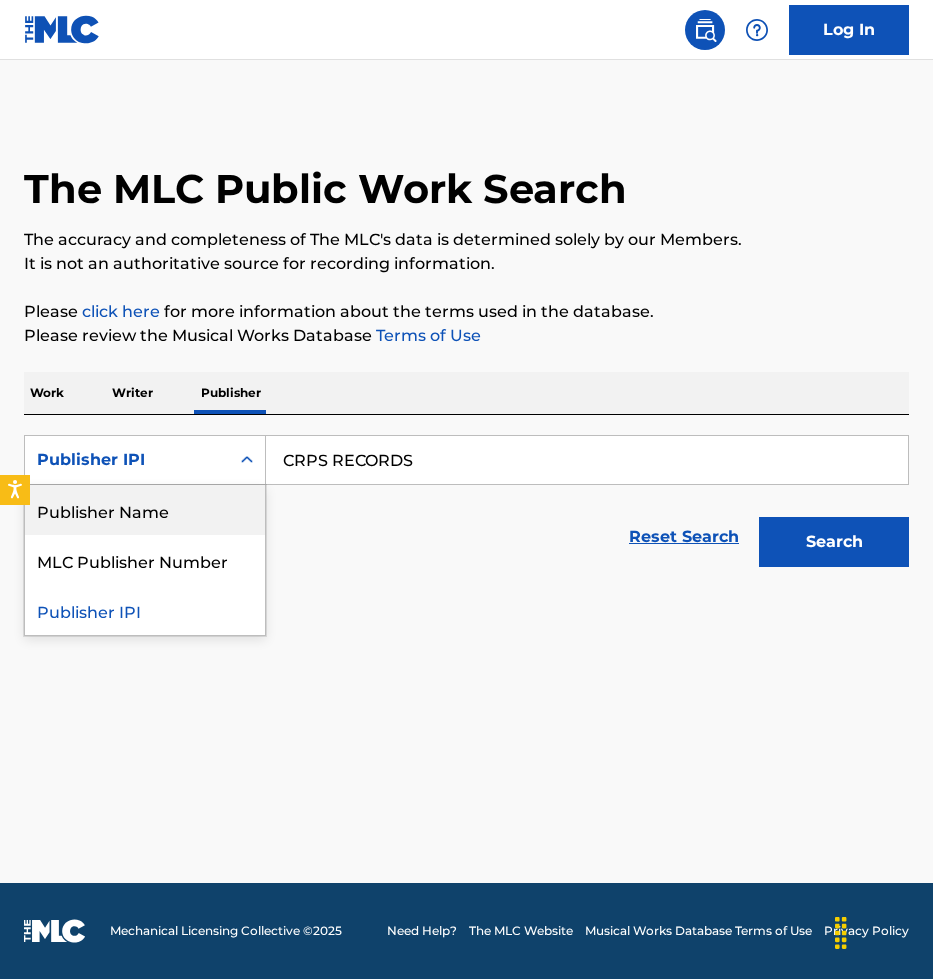 click on "Publisher Name" at bounding box center (145, 510) 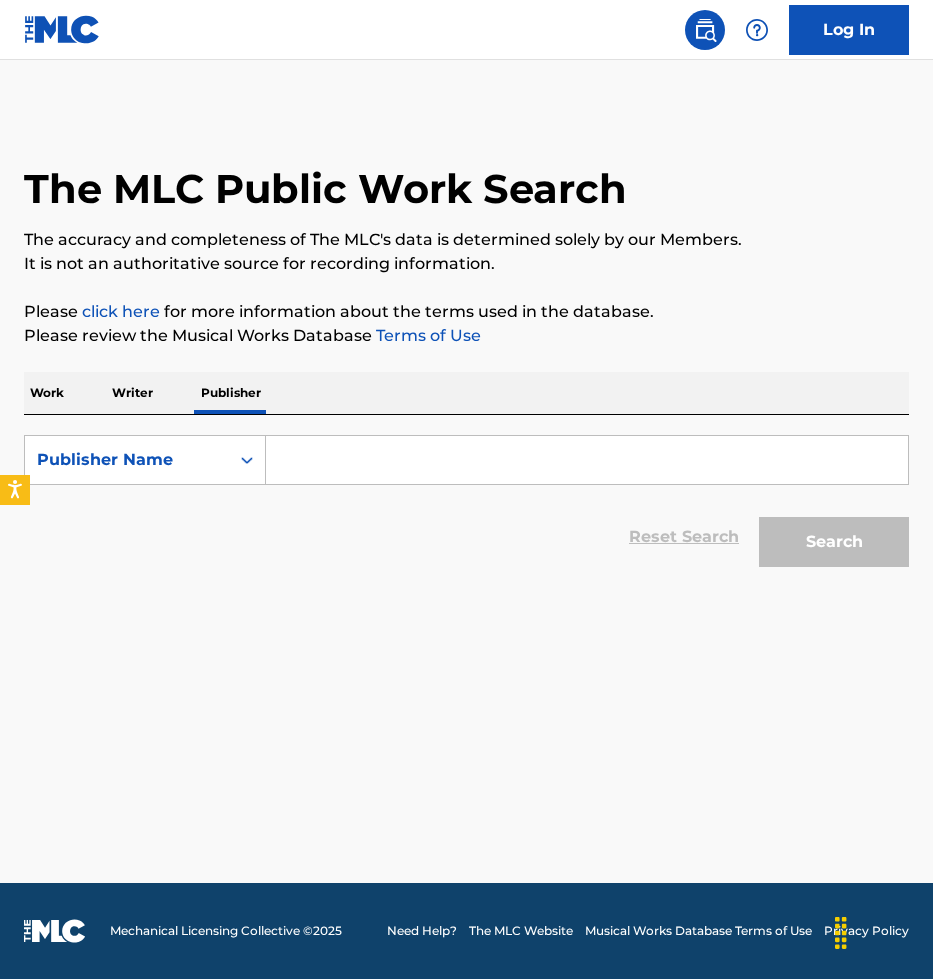 click at bounding box center (587, 460) 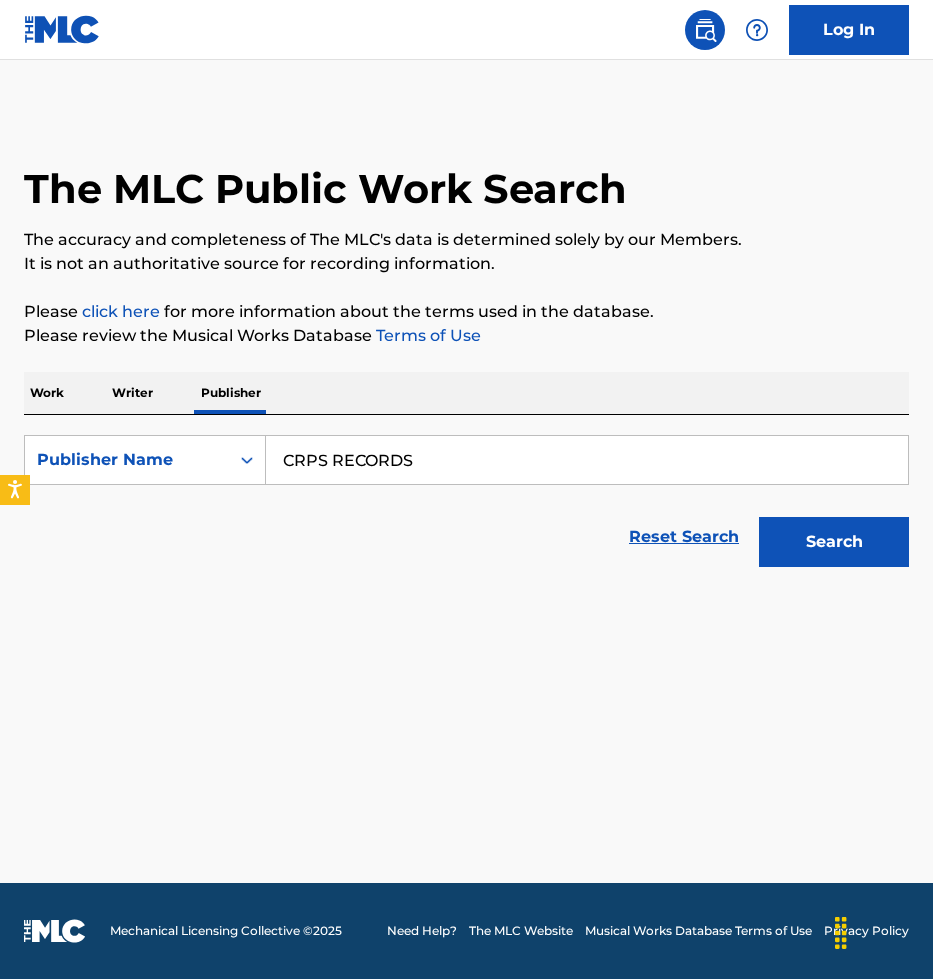 type on "CRPS RECORDS" 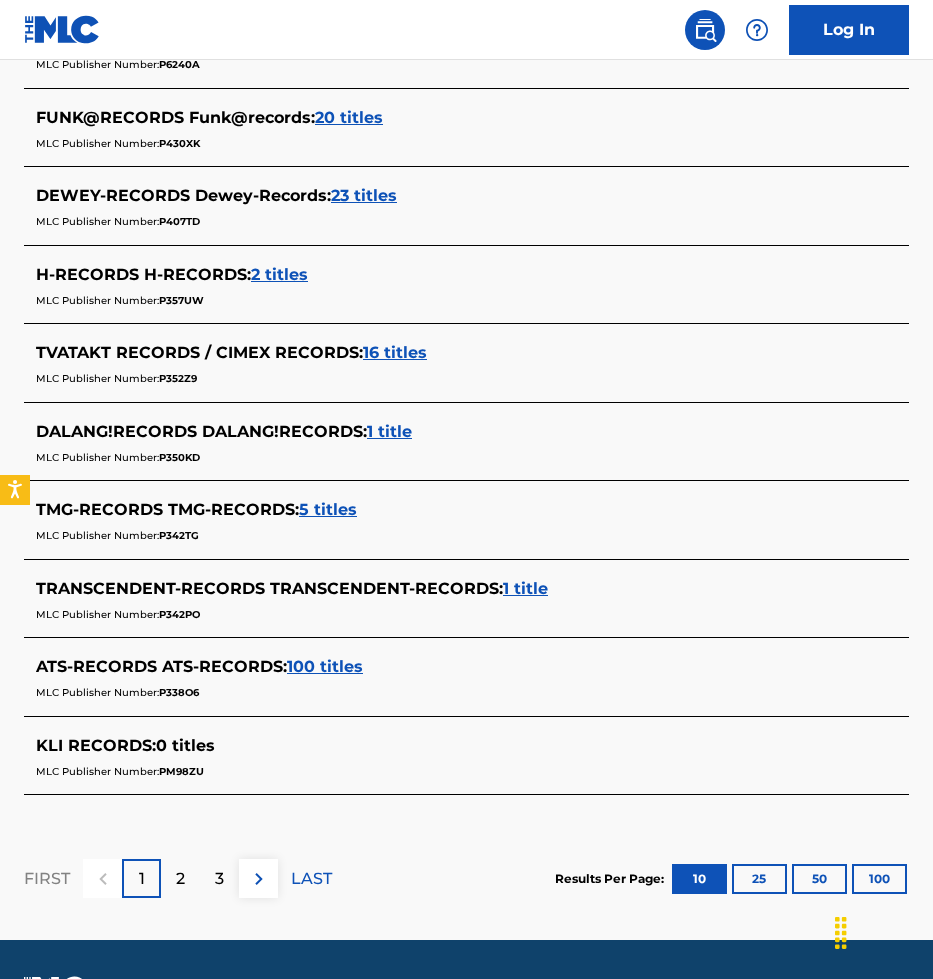 scroll, scrollTop: 0, scrollLeft: 0, axis: both 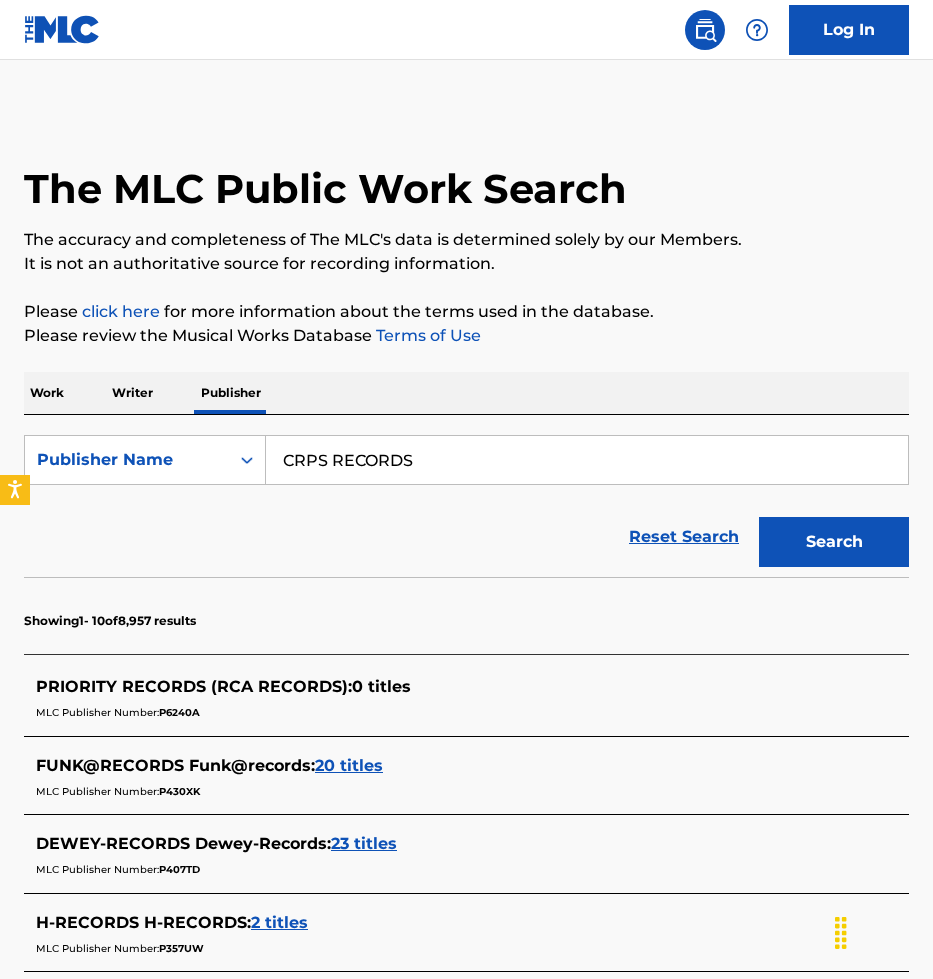 click on "Writer" at bounding box center (132, 393) 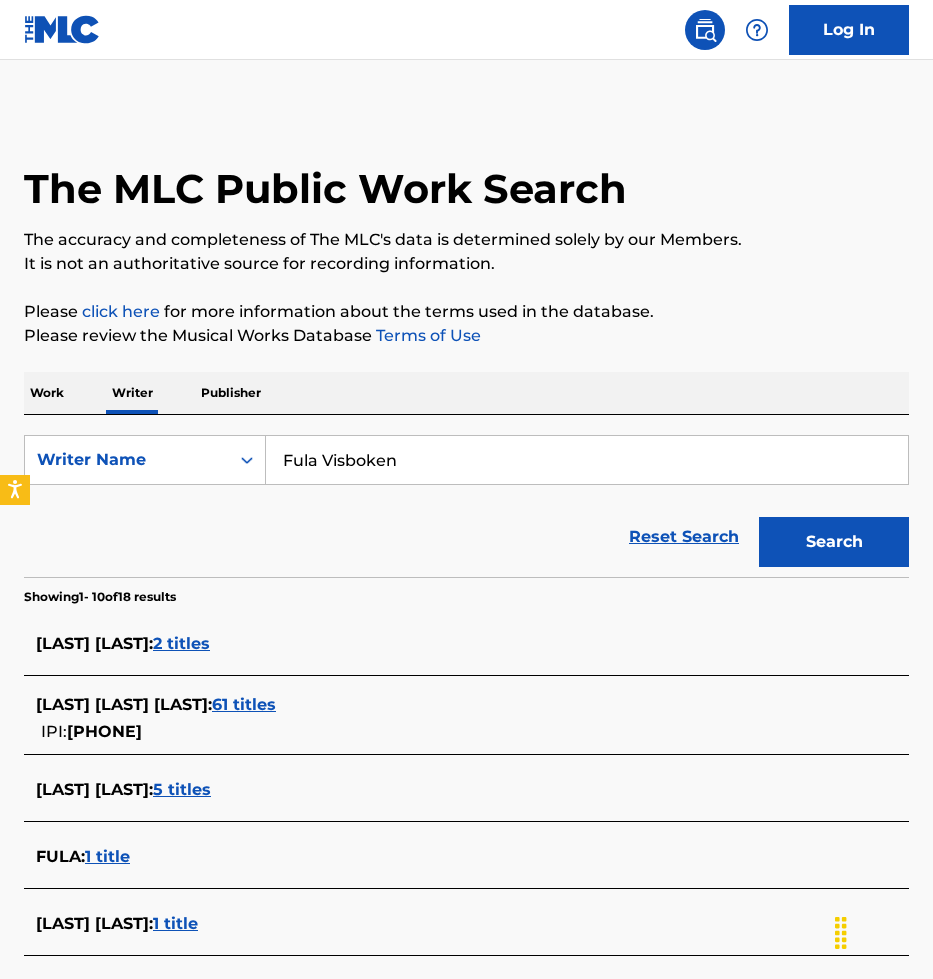 click on "Fula Visboken" at bounding box center (587, 460) 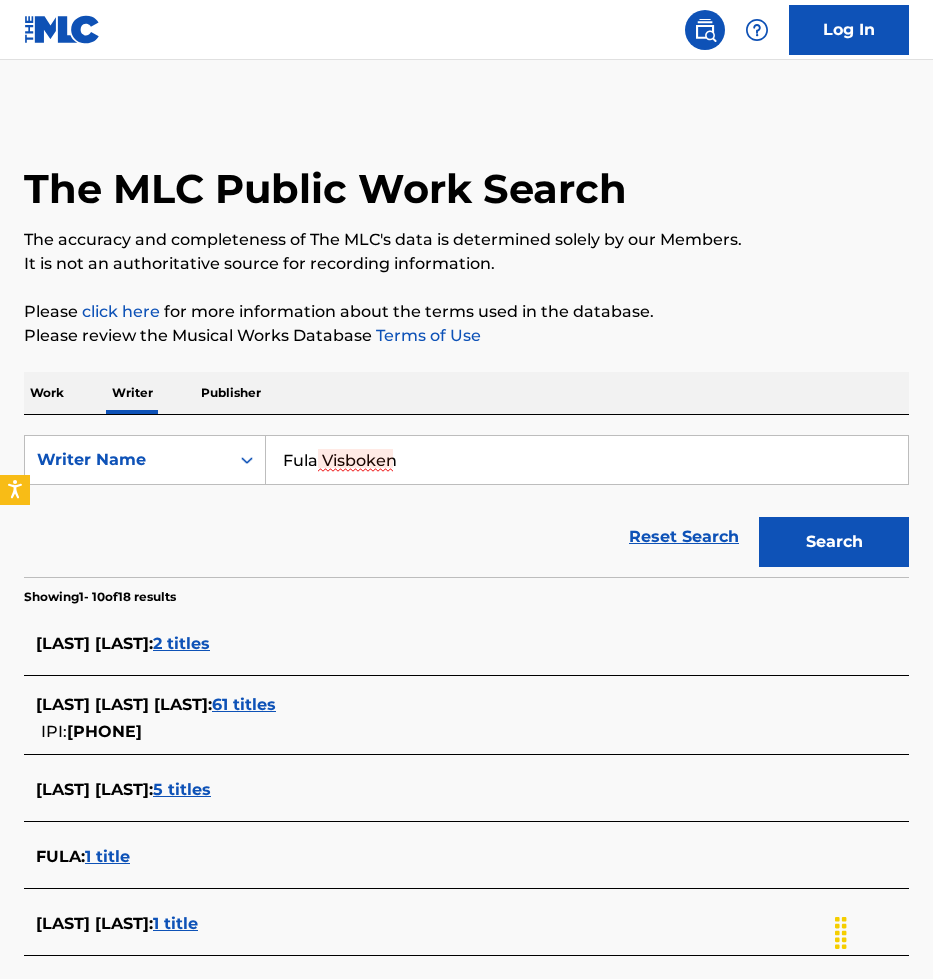paste on "1109897524" 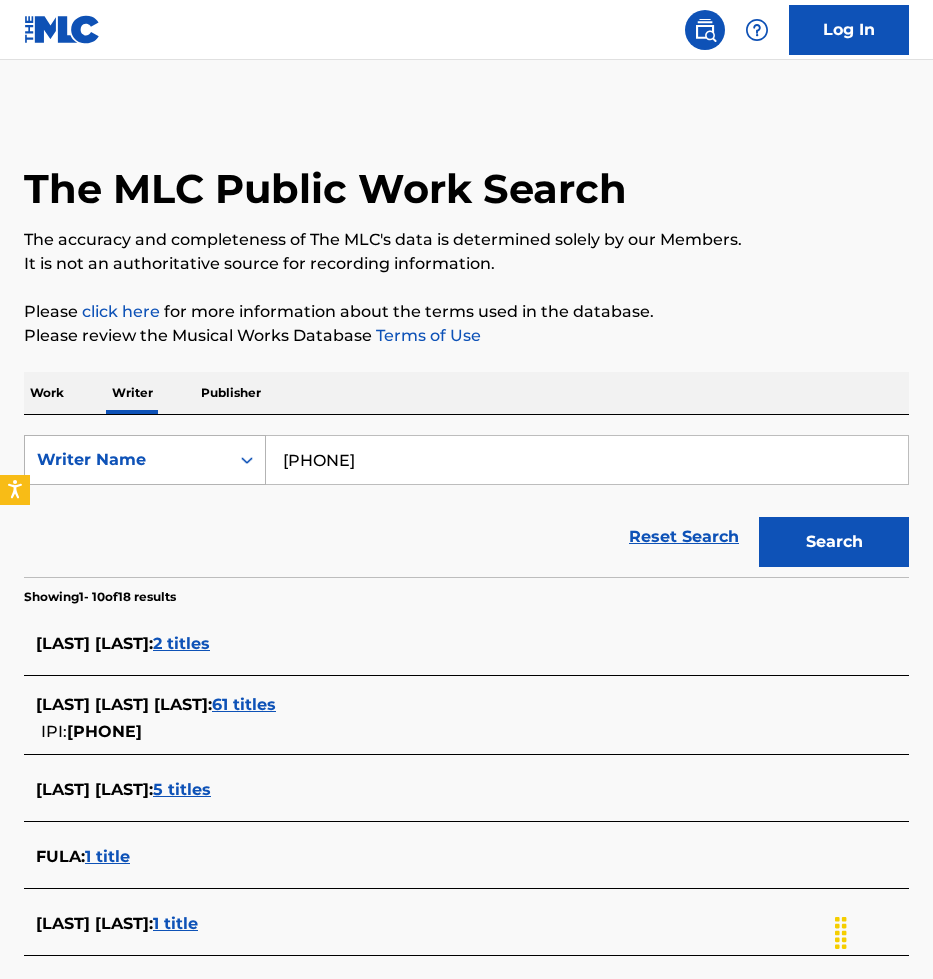 type on "1109897524" 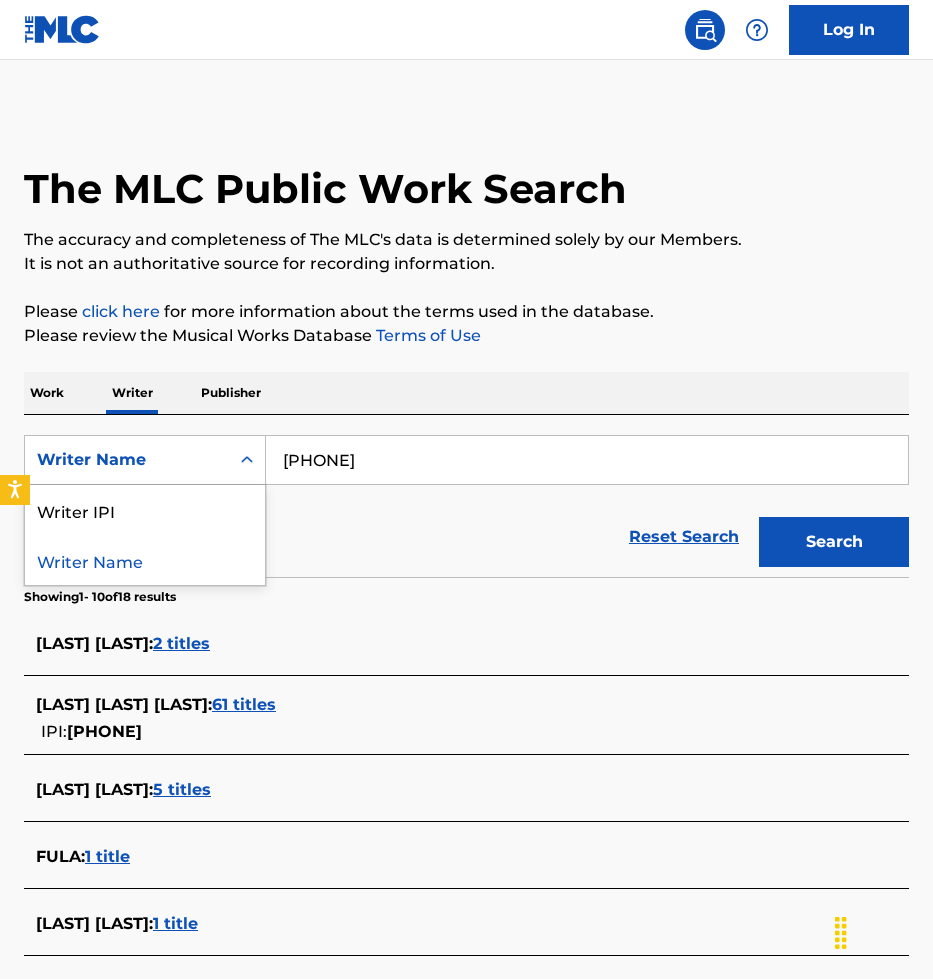 click on "Writer Name" at bounding box center (127, 460) 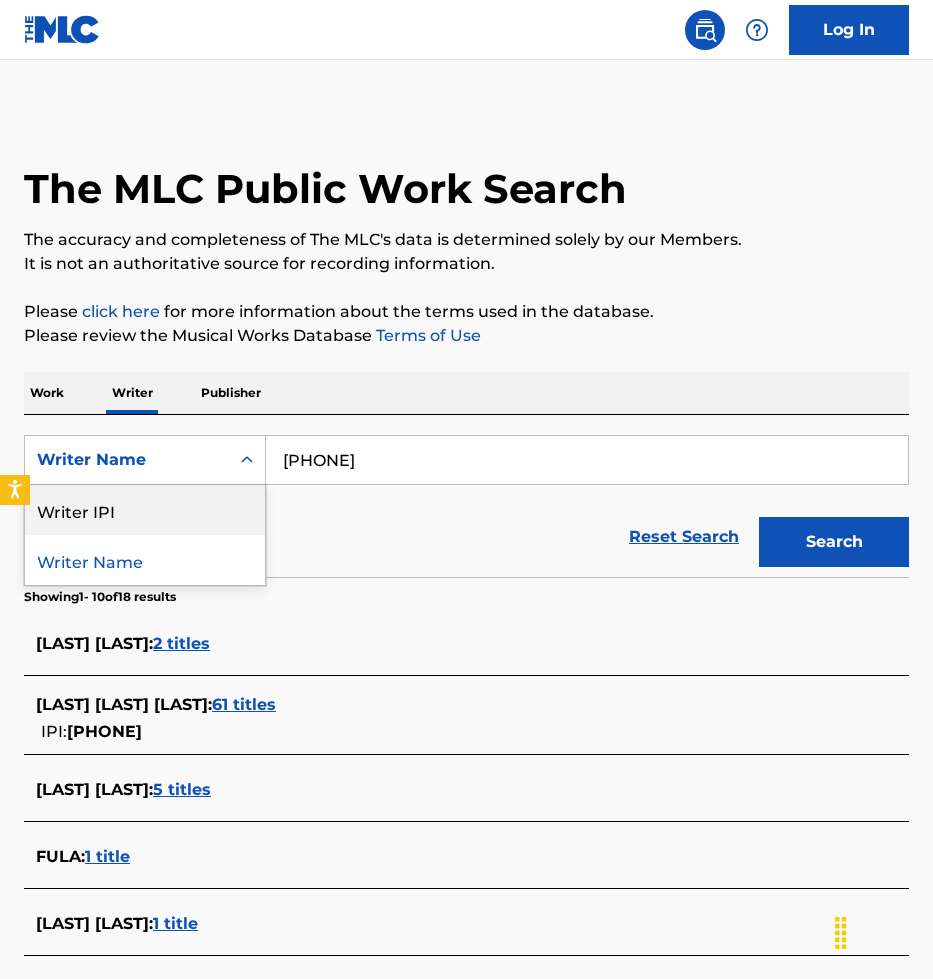 click on "Writer IPI" at bounding box center [145, 510] 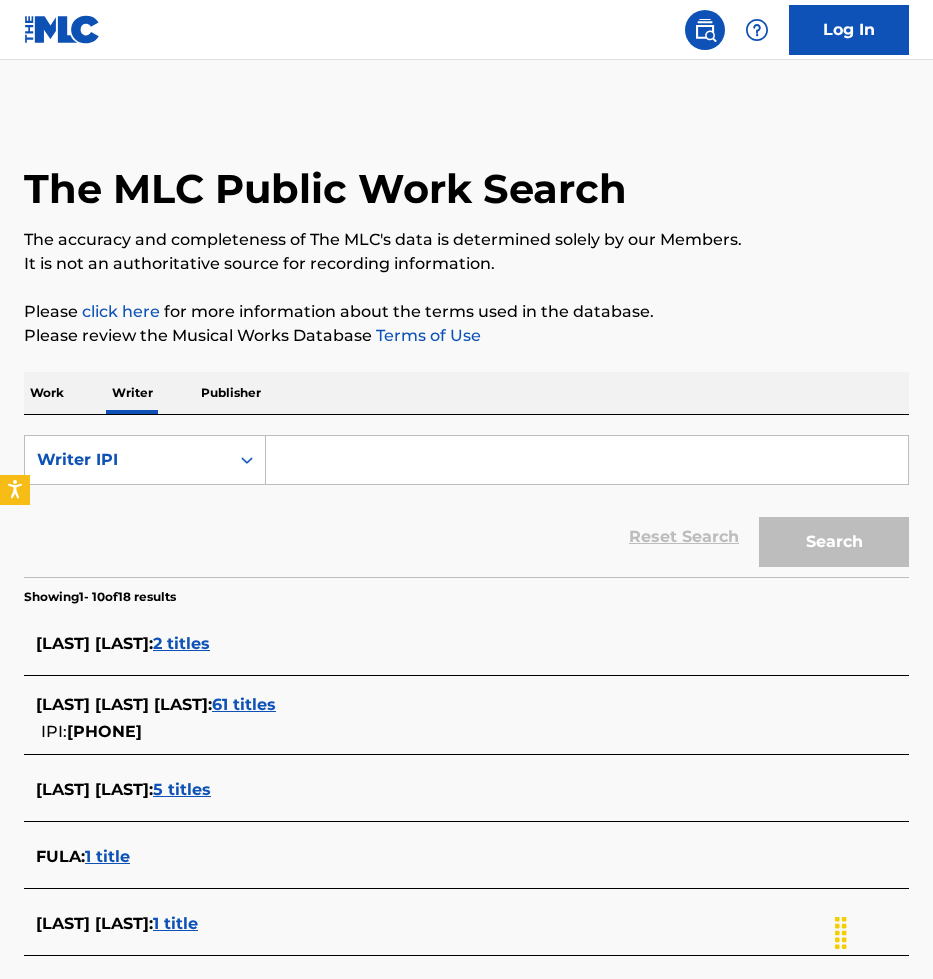 click at bounding box center [587, 460] 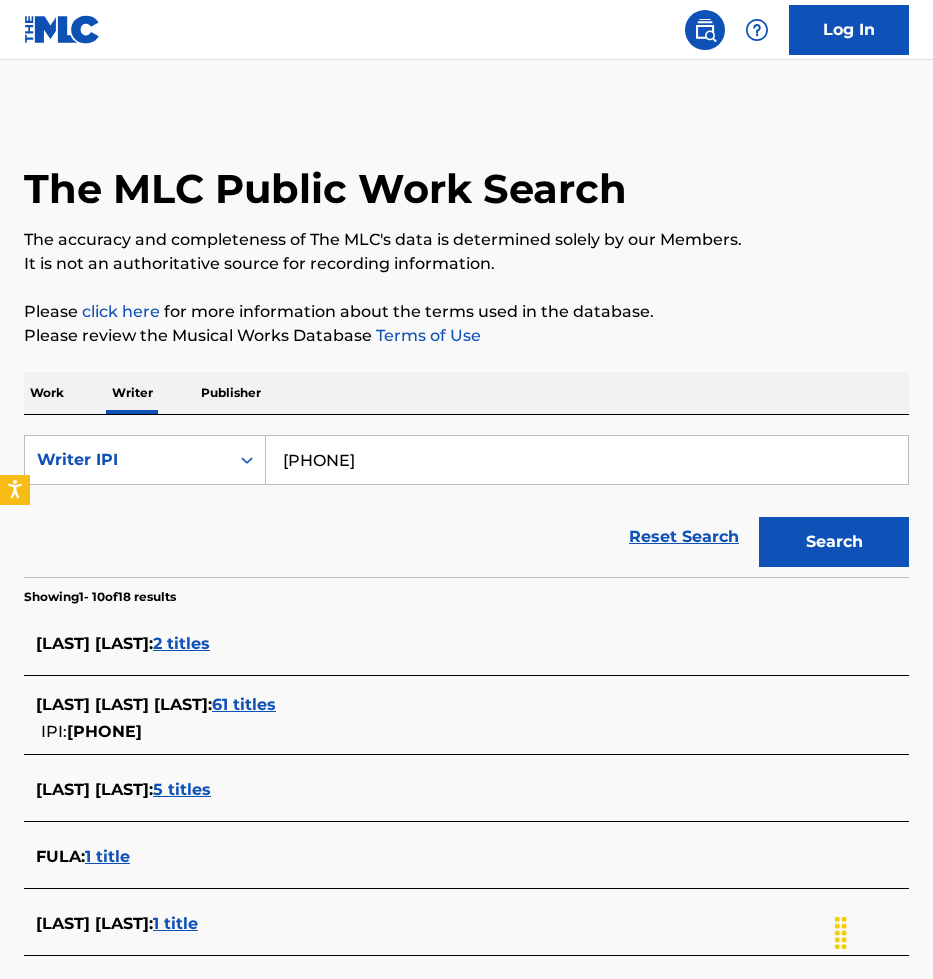 click on "1109897524" at bounding box center (587, 460) 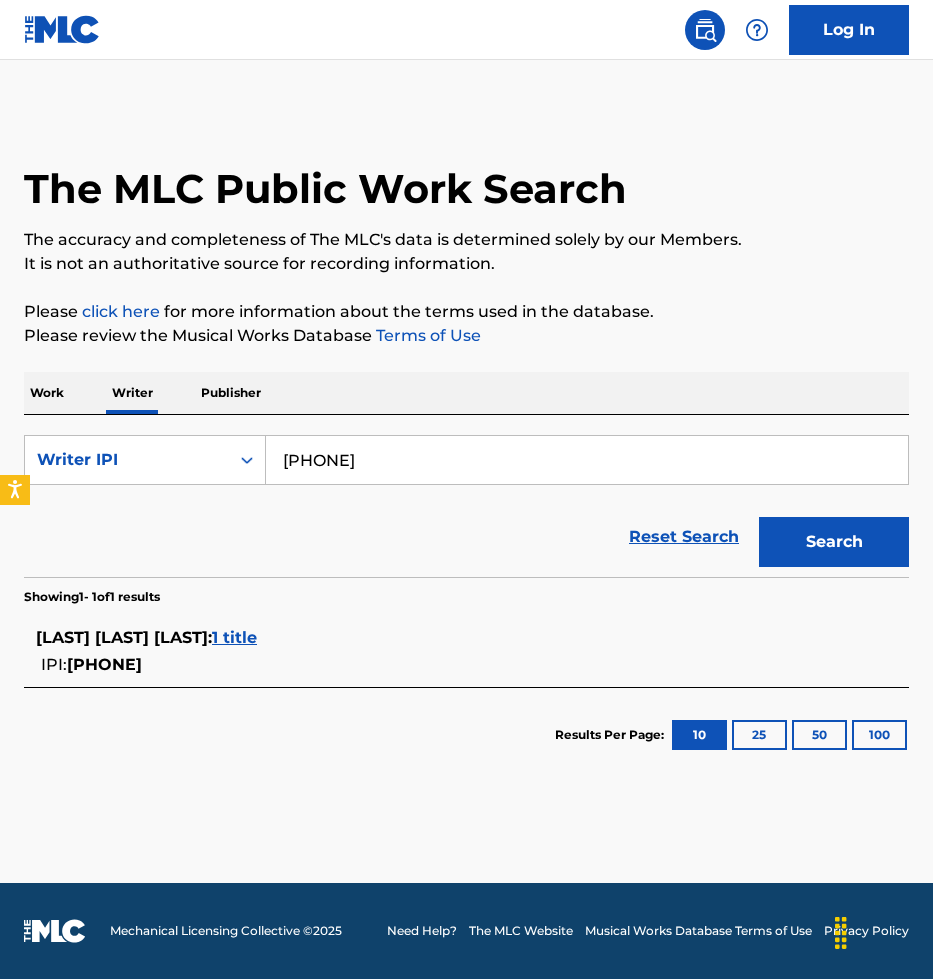 click on "1 title" at bounding box center [234, 637] 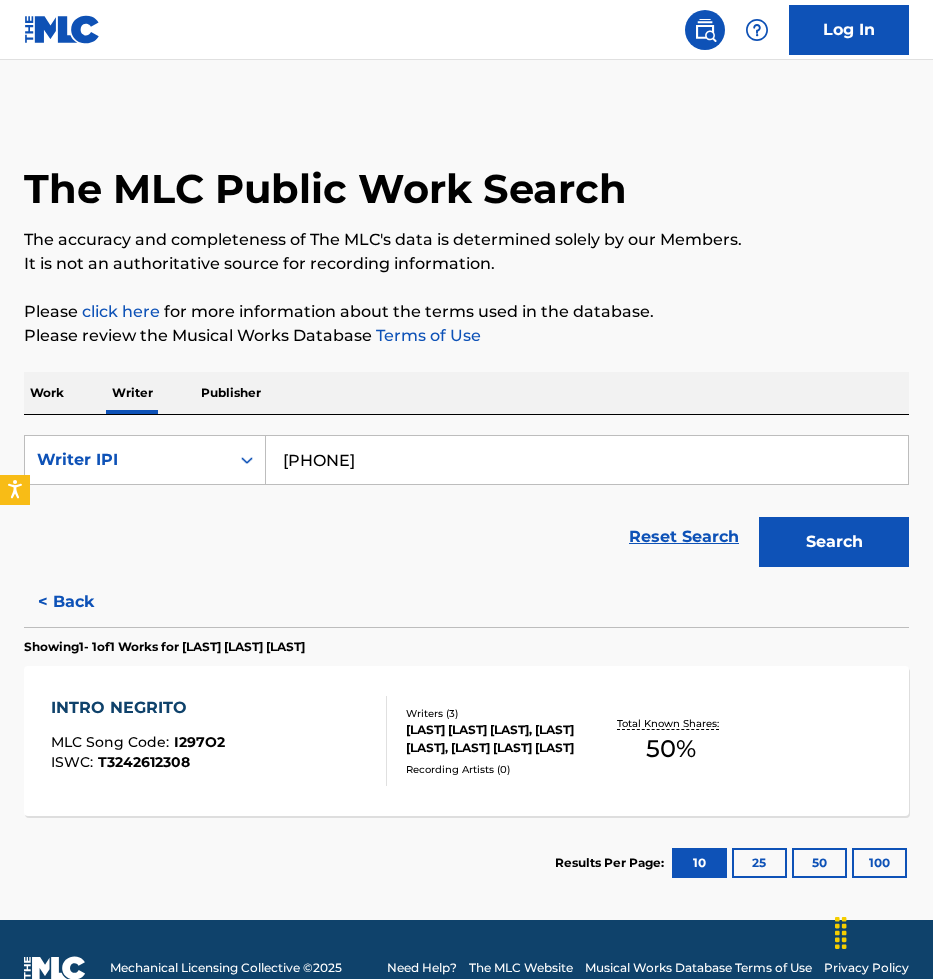 click on "INTRO NEGRITO" at bounding box center [138, 708] 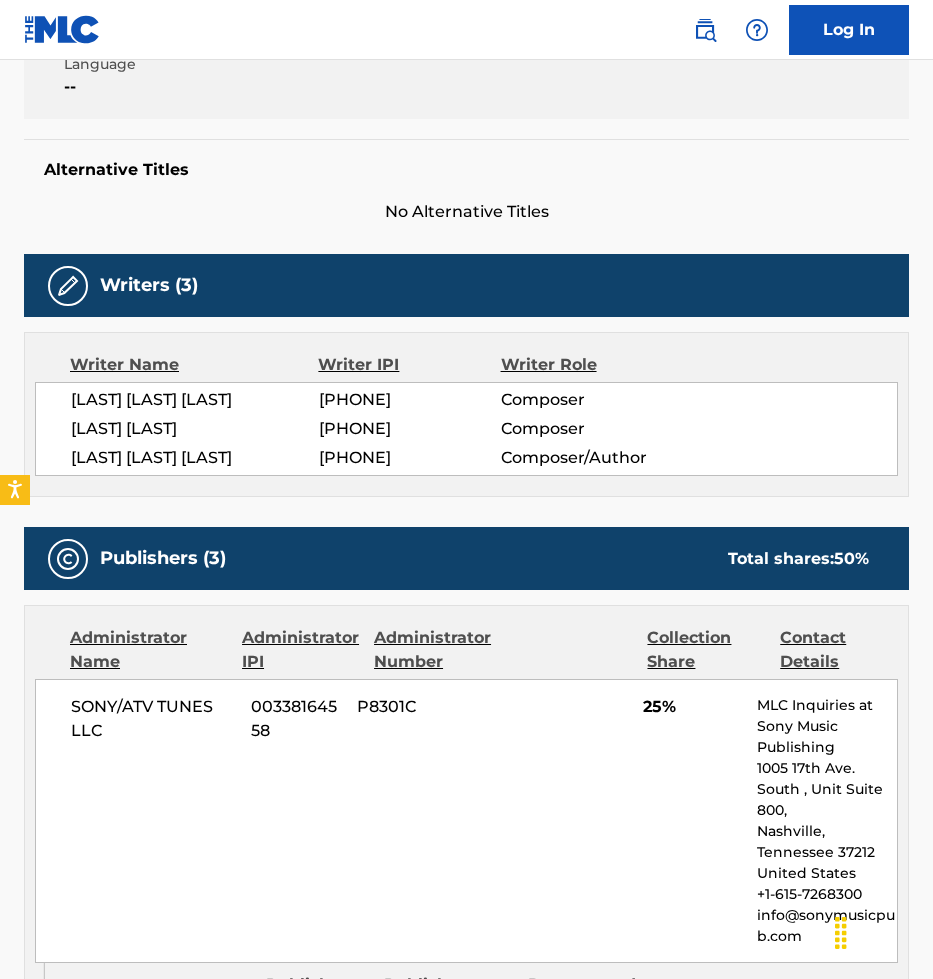 scroll, scrollTop: 447, scrollLeft: 0, axis: vertical 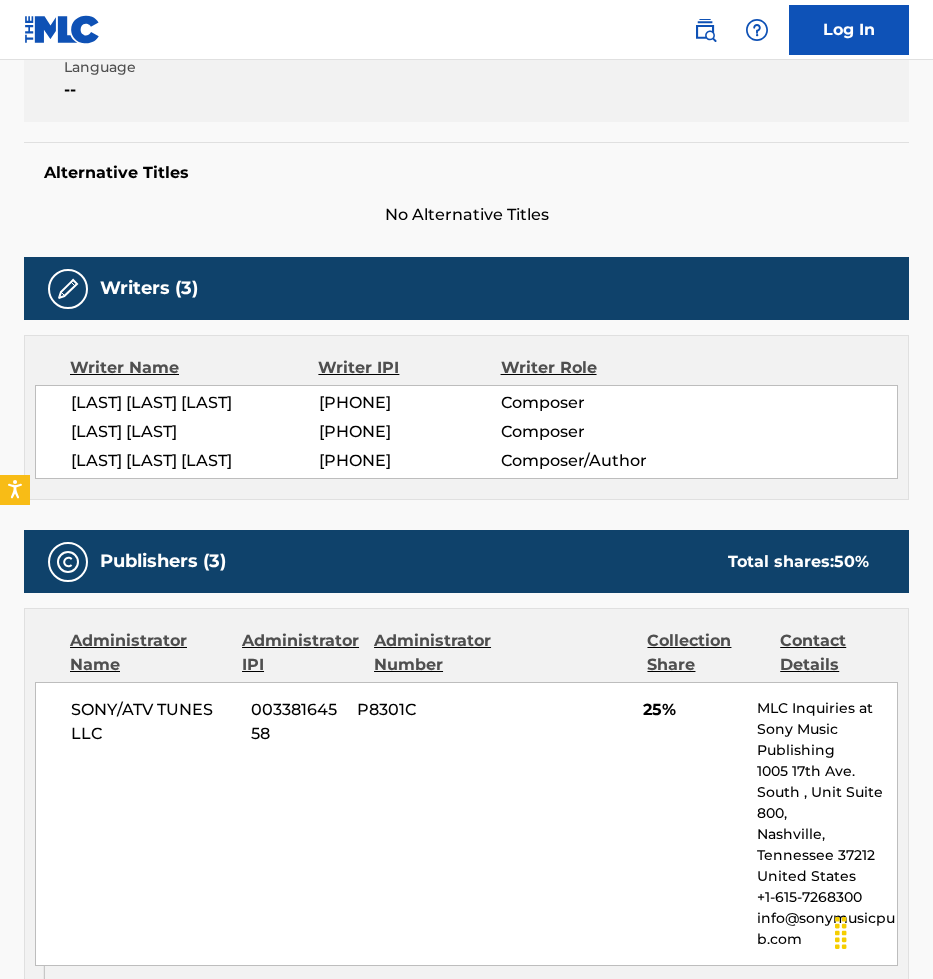 click on "GUILAUME NOEL SOUC" at bounding box center (195, 403) 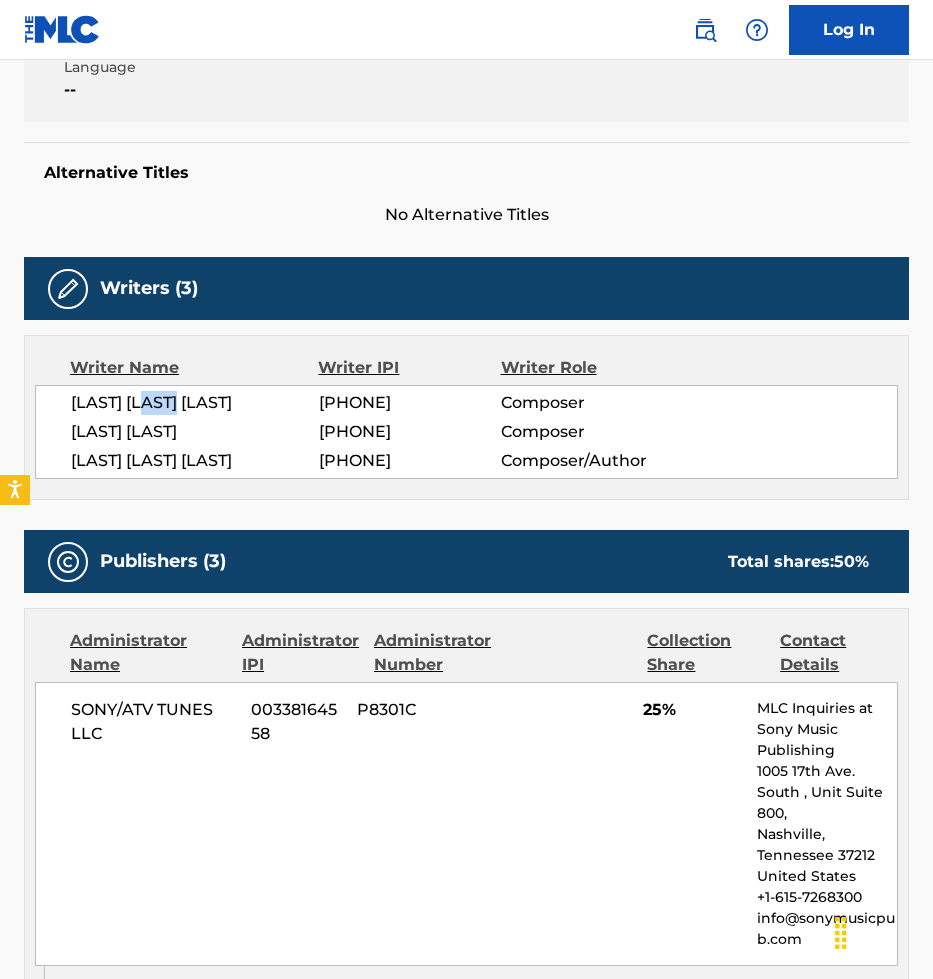 click on "GUILAUME NOEL SOUC" at bounding box center (195, 403) 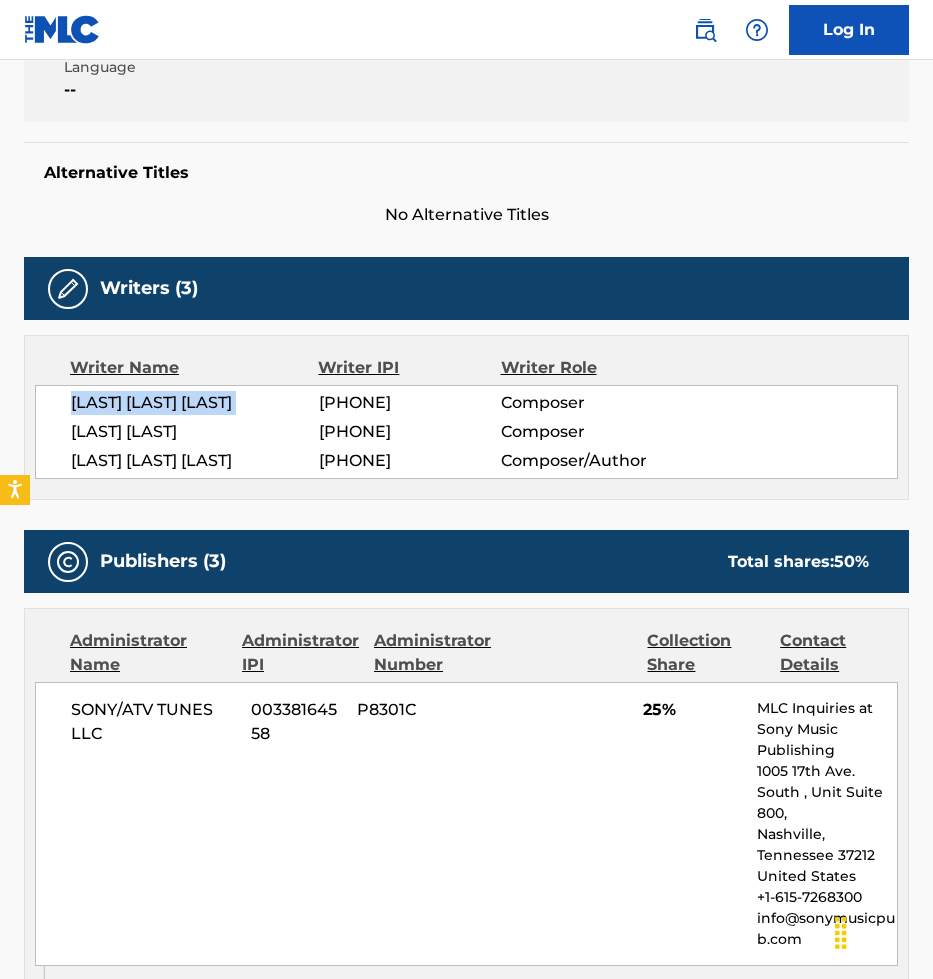 click on "GUILAUME NOEL SOUC" at bounding box center (195, 403) 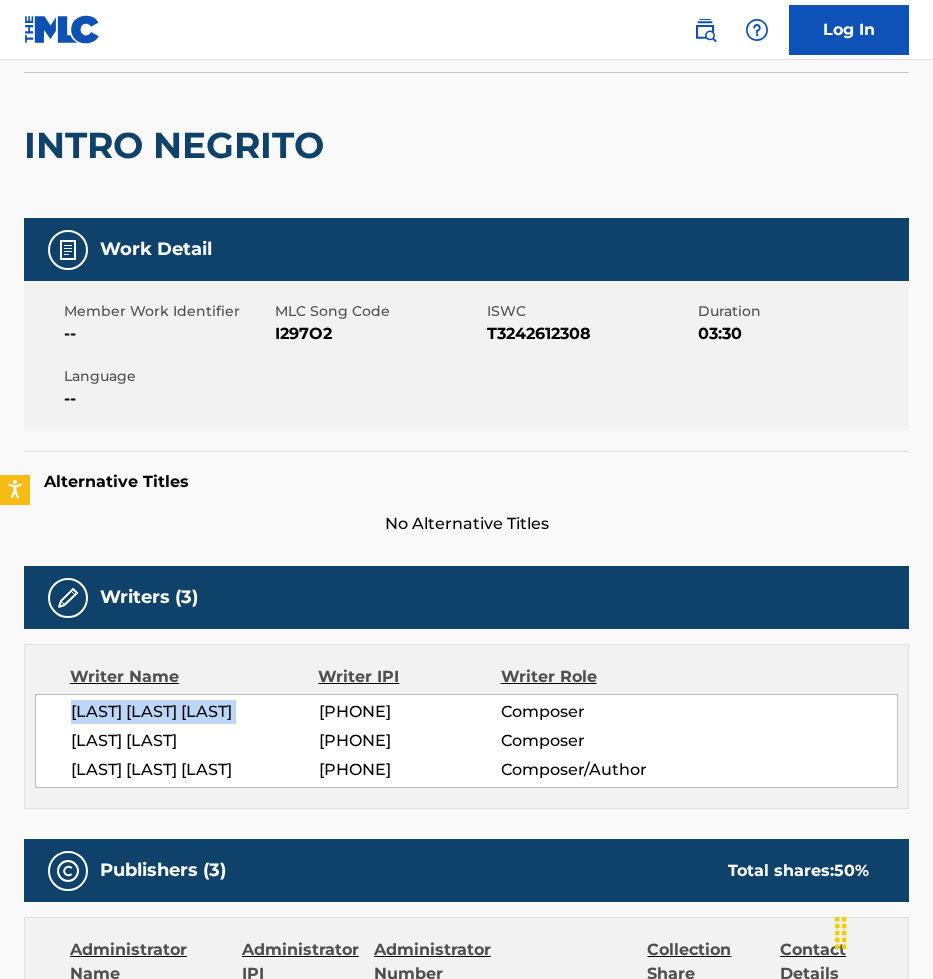 scroll, scrollTop: 0, scrollLeft: 0, axis: both 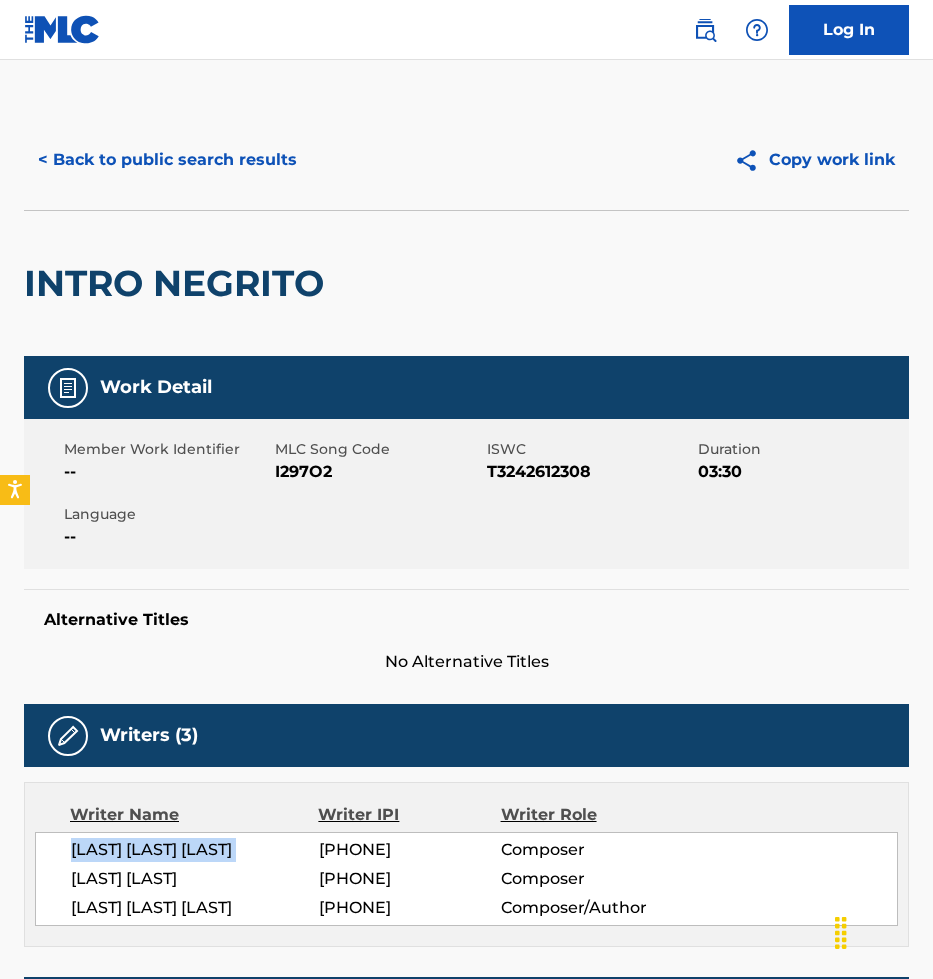 click on "< Back to public search results" at bounding box center [167, 160] 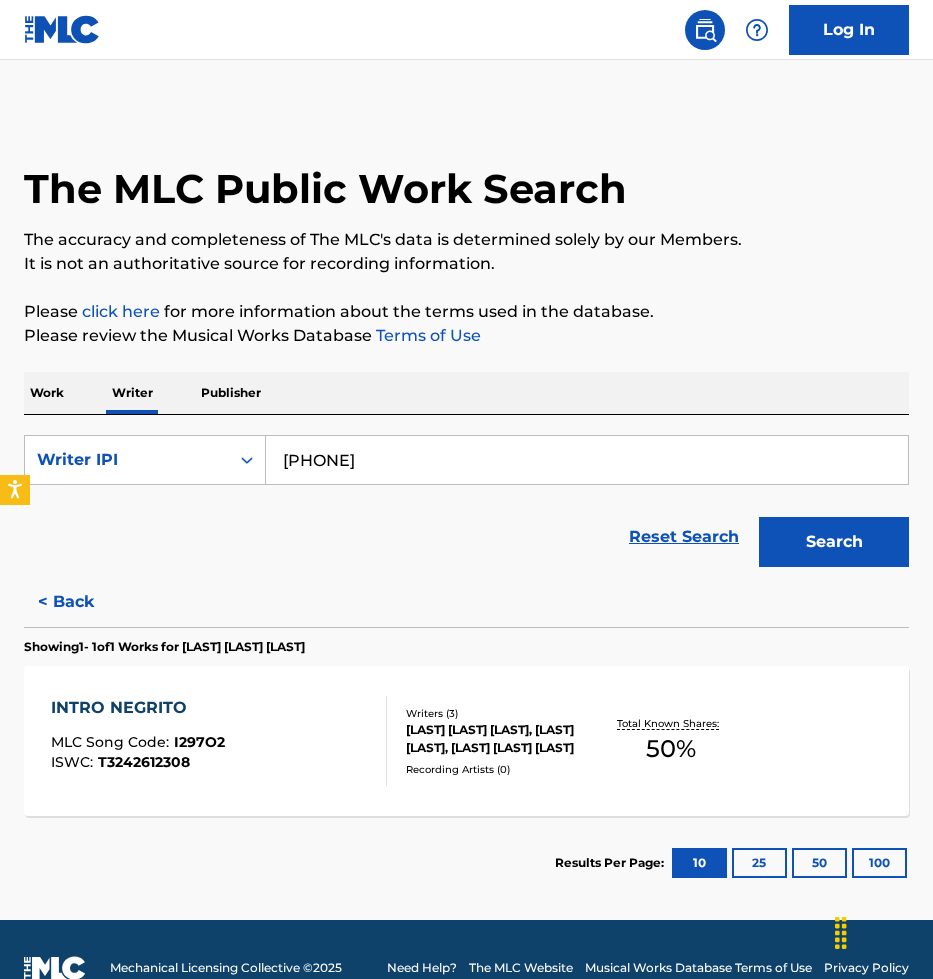 click on "SearchWithCriteria02305ae0-d3b1-4891-af47-615b352325bb Writer IPI 01109897524 Reset Search Search" at bounding box center [466, 496] 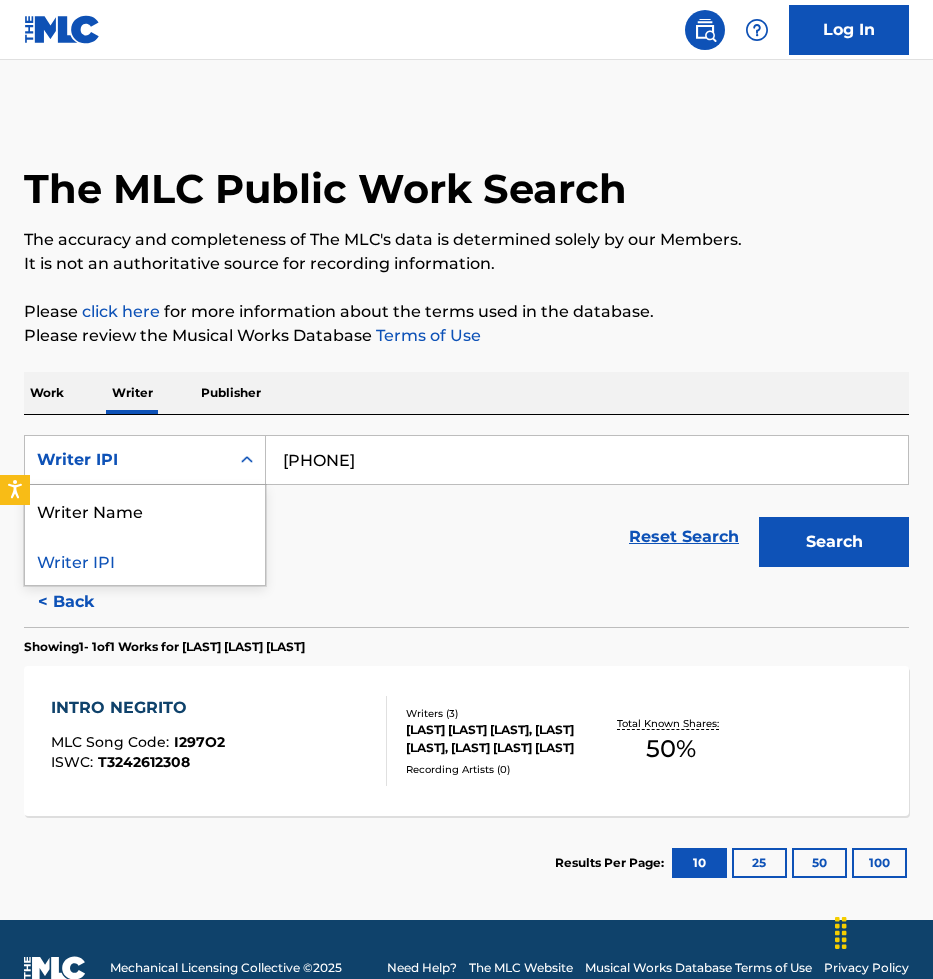 click on "Writer IPI" at bounding box center [127, 460] 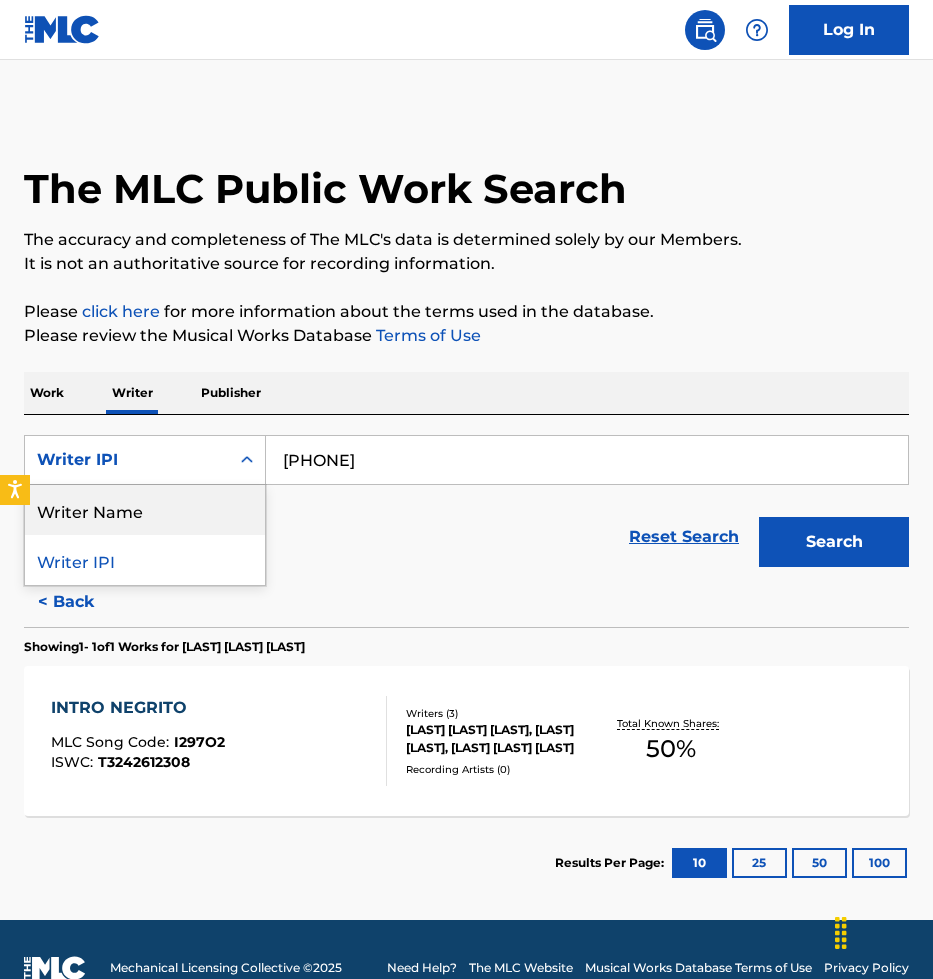 click on "Writer Name" at bounding box center (145, 510) 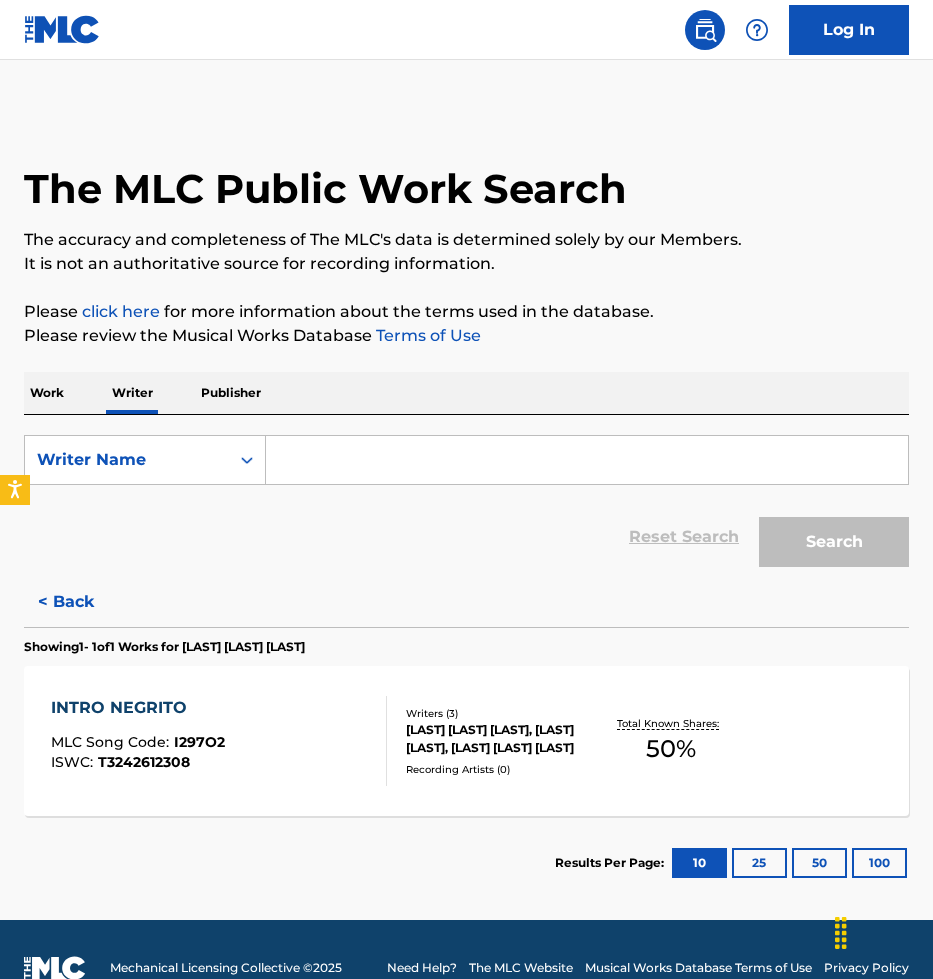 click at bounding box center [587, 460] 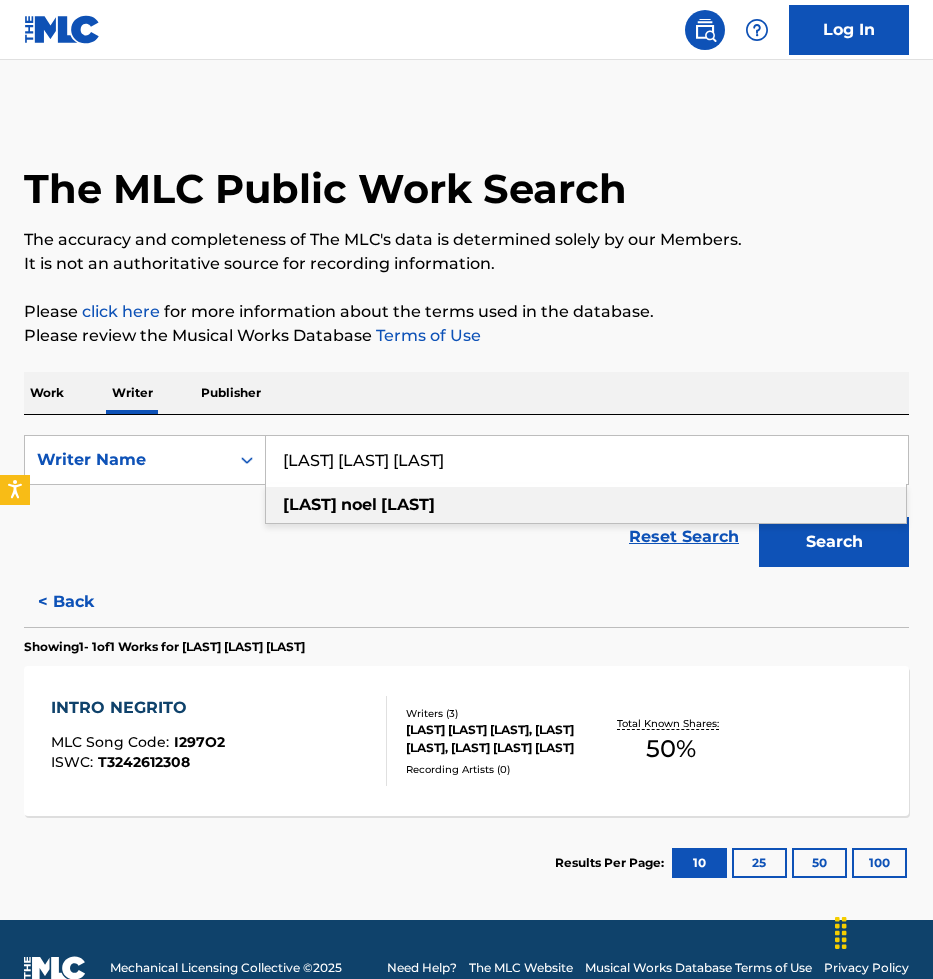 type on "guilaume noel souc" 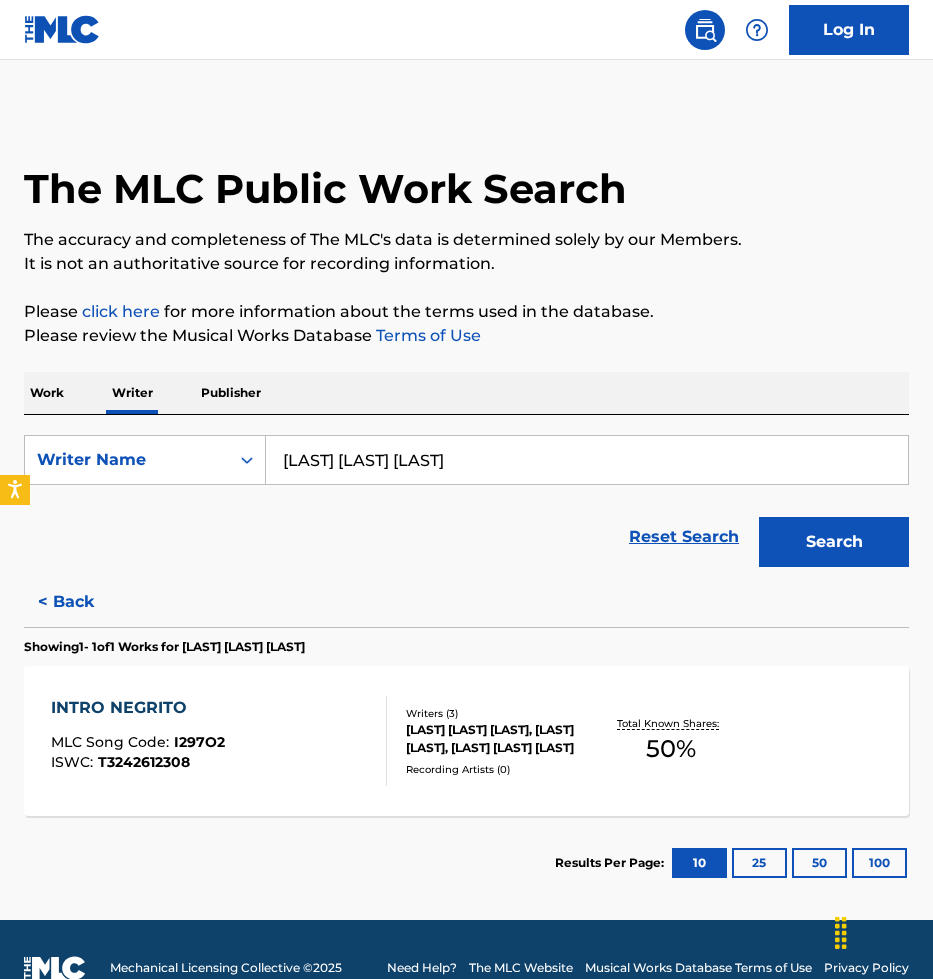 click on "Search" at bounding box center [834, 542] 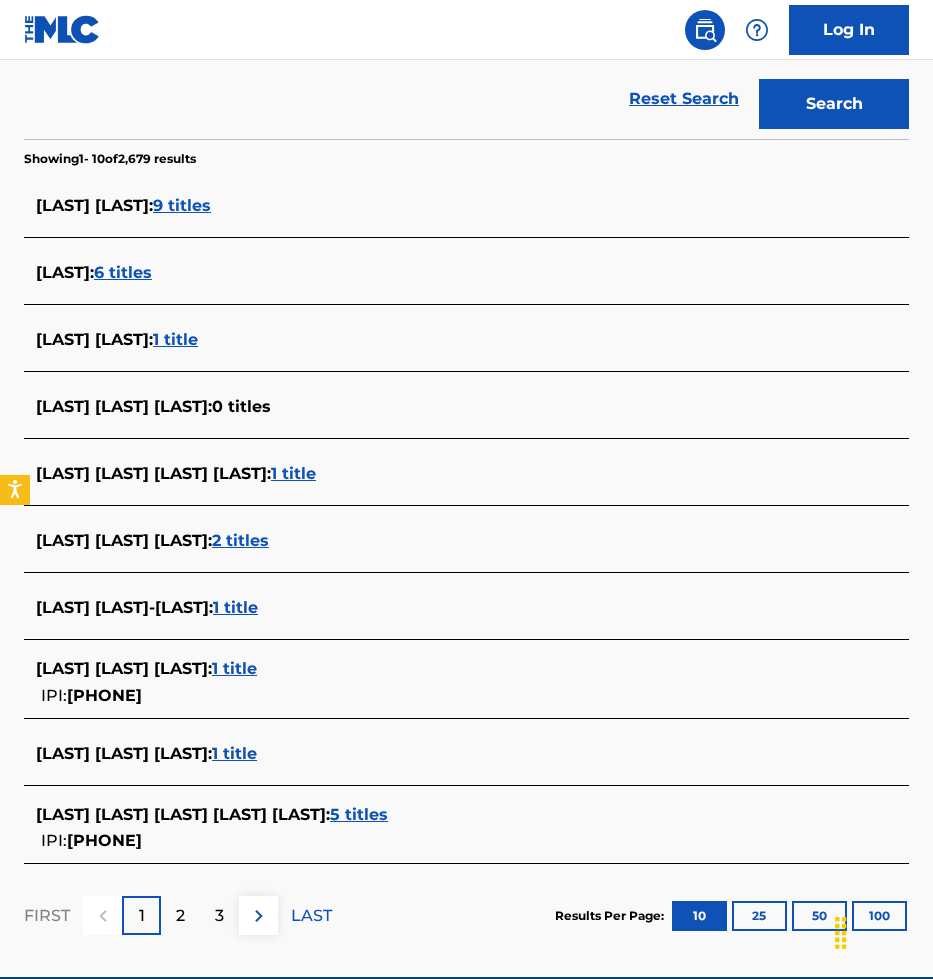 scroll, scrollTop: 439, scrollLeft: 0, axis: vertical 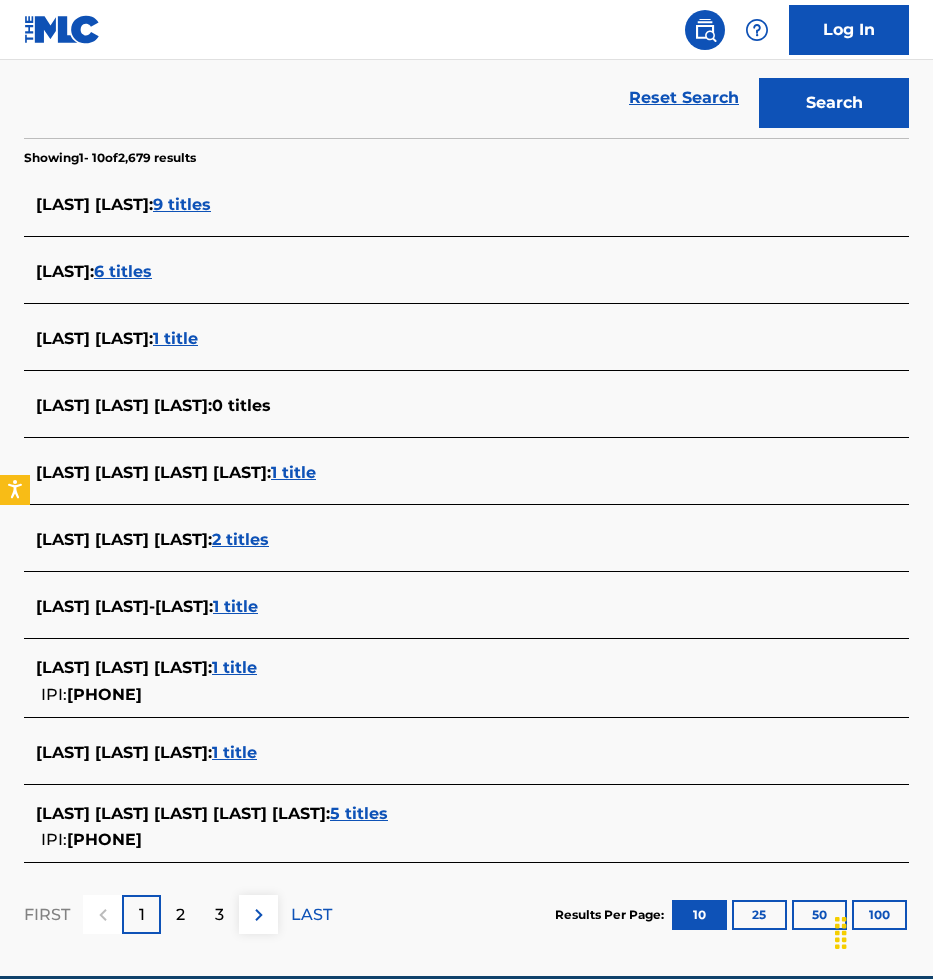 drag, startPoint x: 255, startPoint y: 595, endPoint x: 111, endPoint y: 661, distance: 158.40454 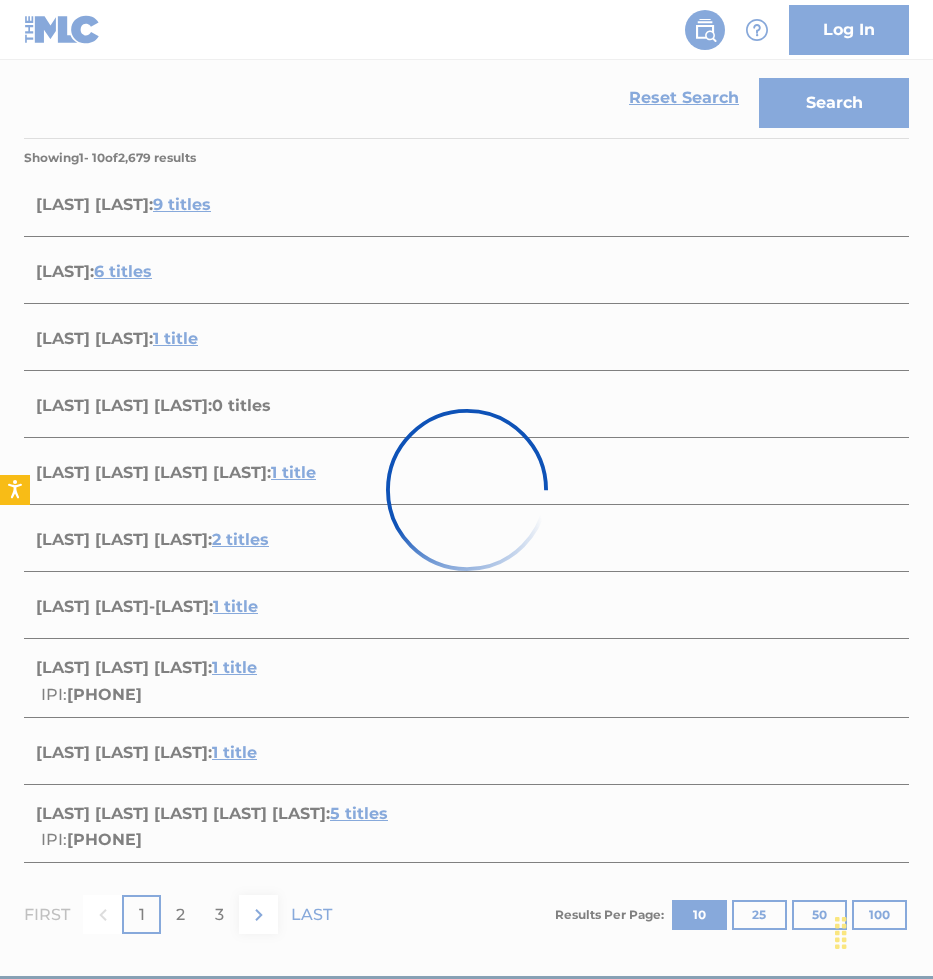 scroll, scrollTop: 37, scrollLeft: 0, axis: vertical 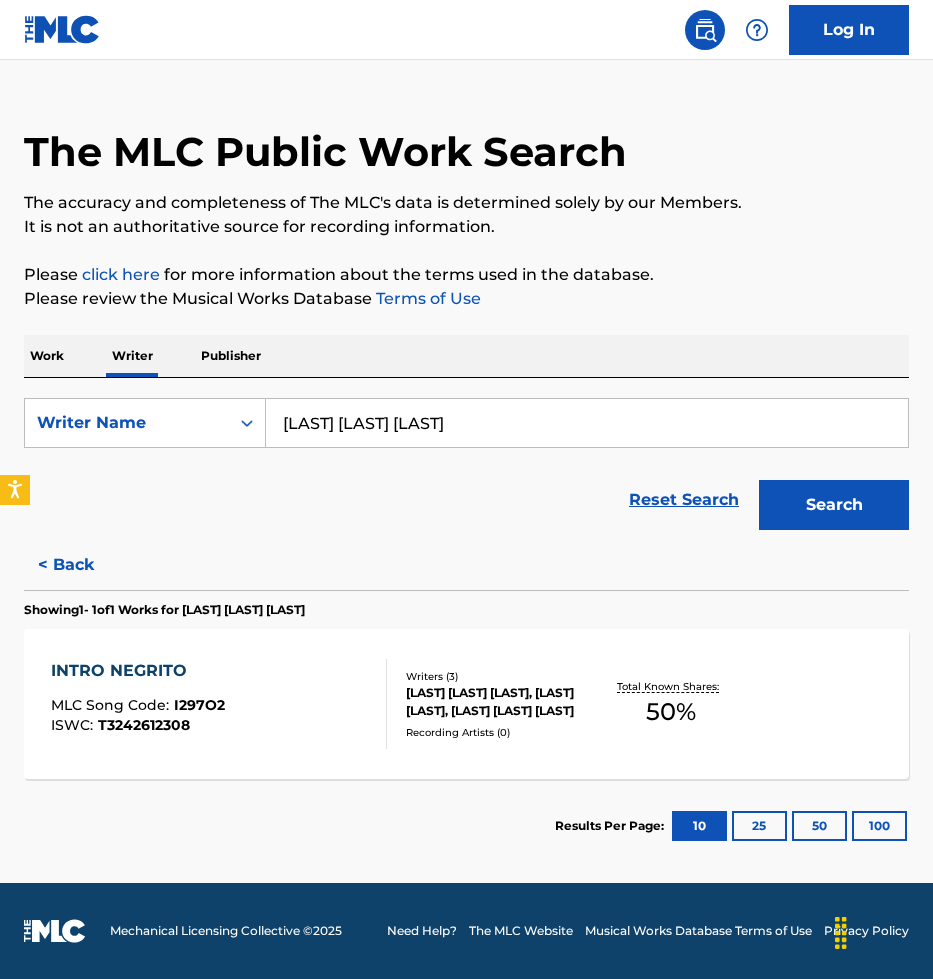 click on "GUILAUME NOEL SOUC, SAMUEL TATULA, NICOLAS PIERRE JEAN" at bounding box center (501, 702) 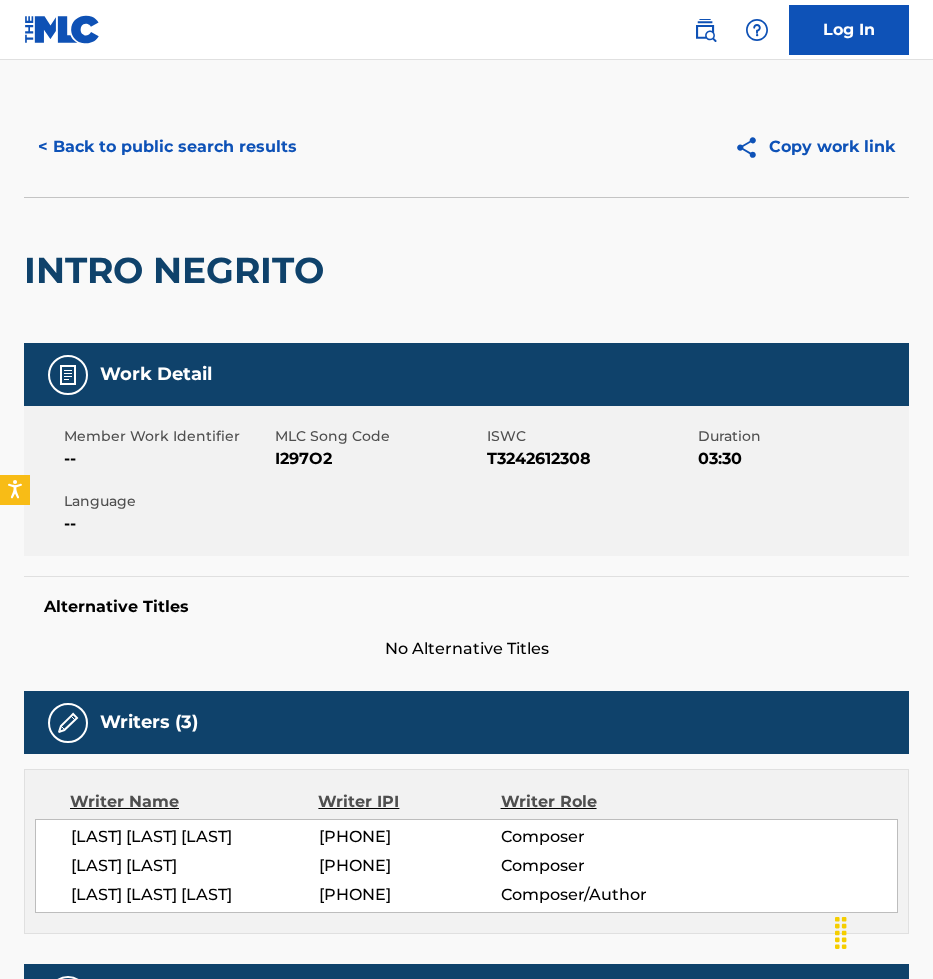 scroll, scrollTop: 0, scrollLeft: 0, axis: both 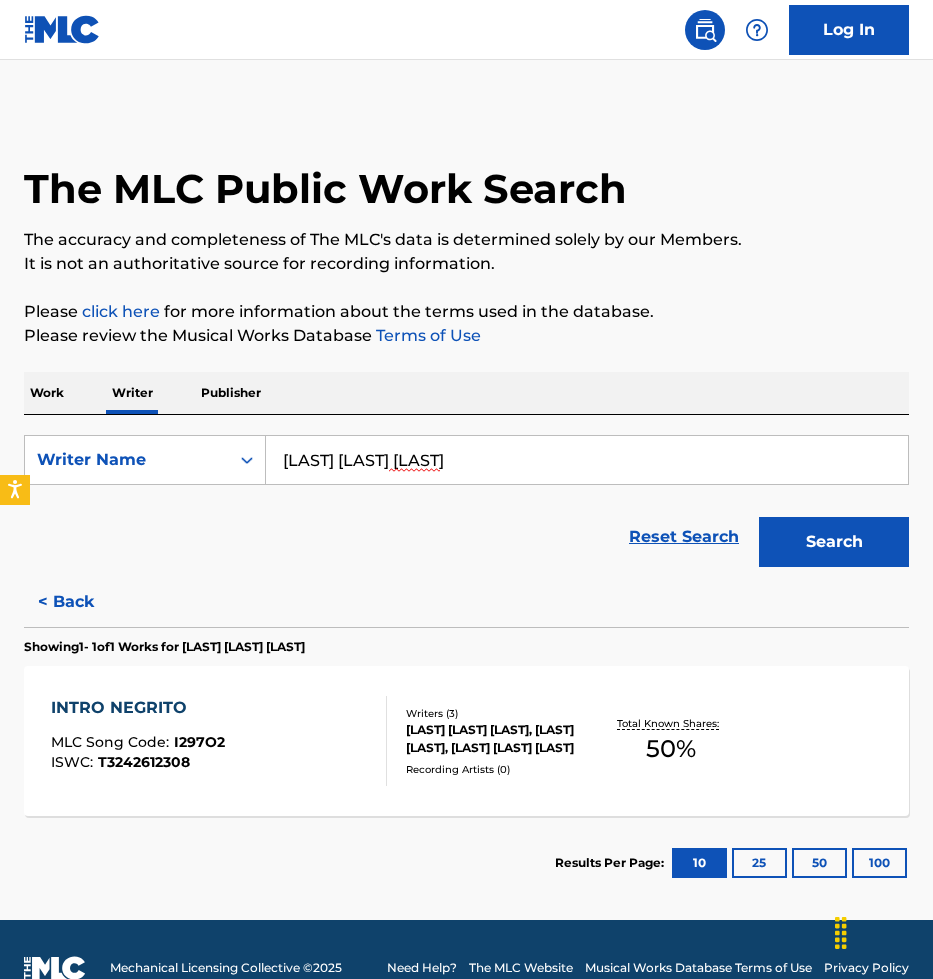click on "< Back" at bounding box center [84, 602] 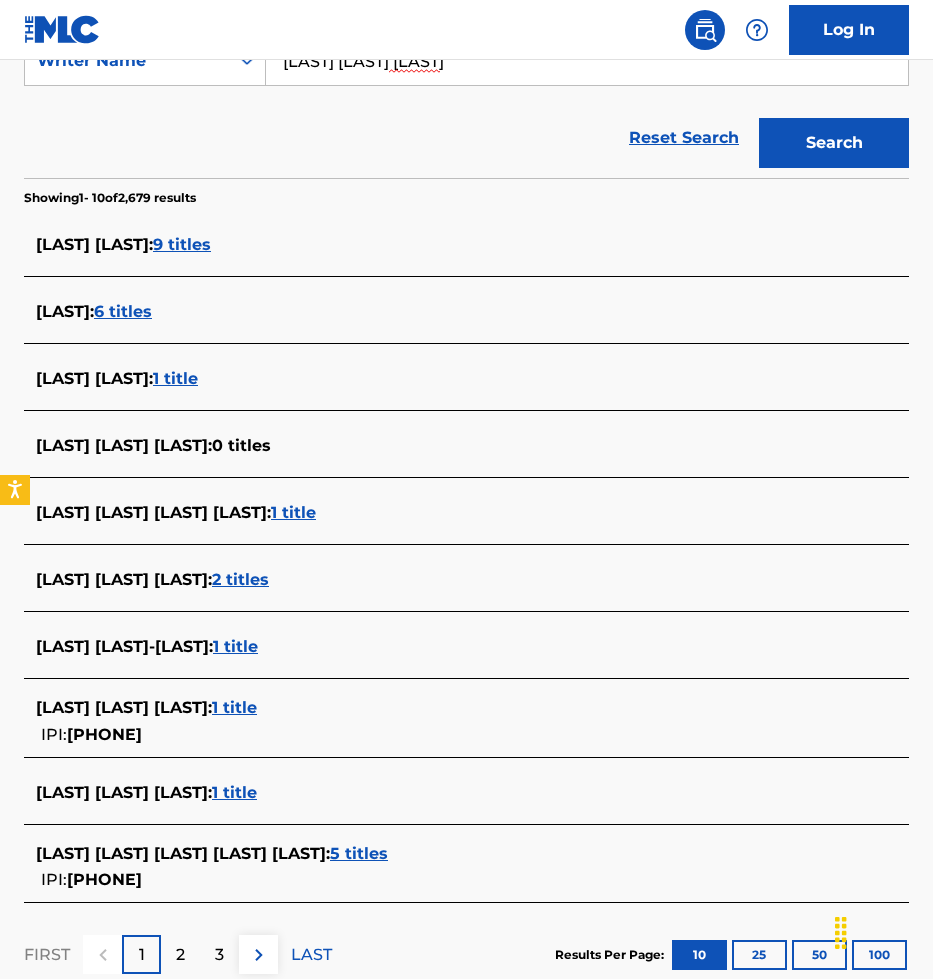 scroll, scrollTop: 532, scrollLeft: 0, axis: vertical 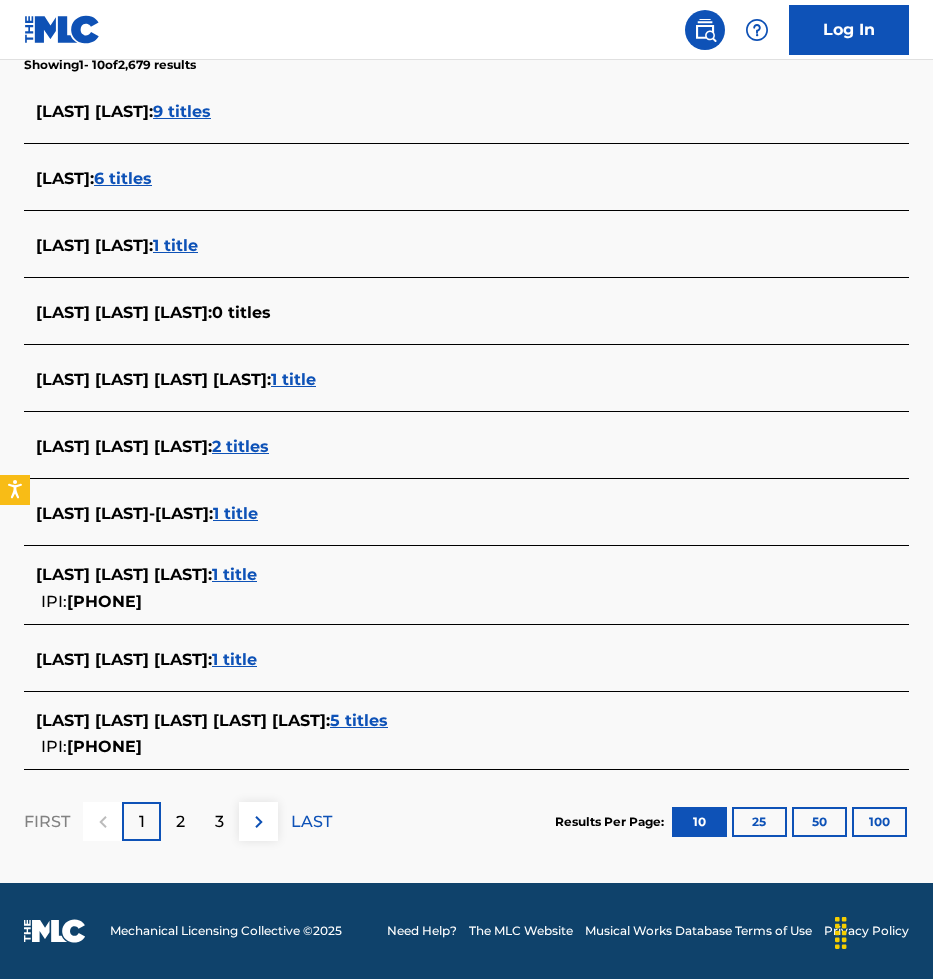 click on "GUILLAUME LAZARO ANDRE NOEL SOUC :" at bounding box center [183, 720] 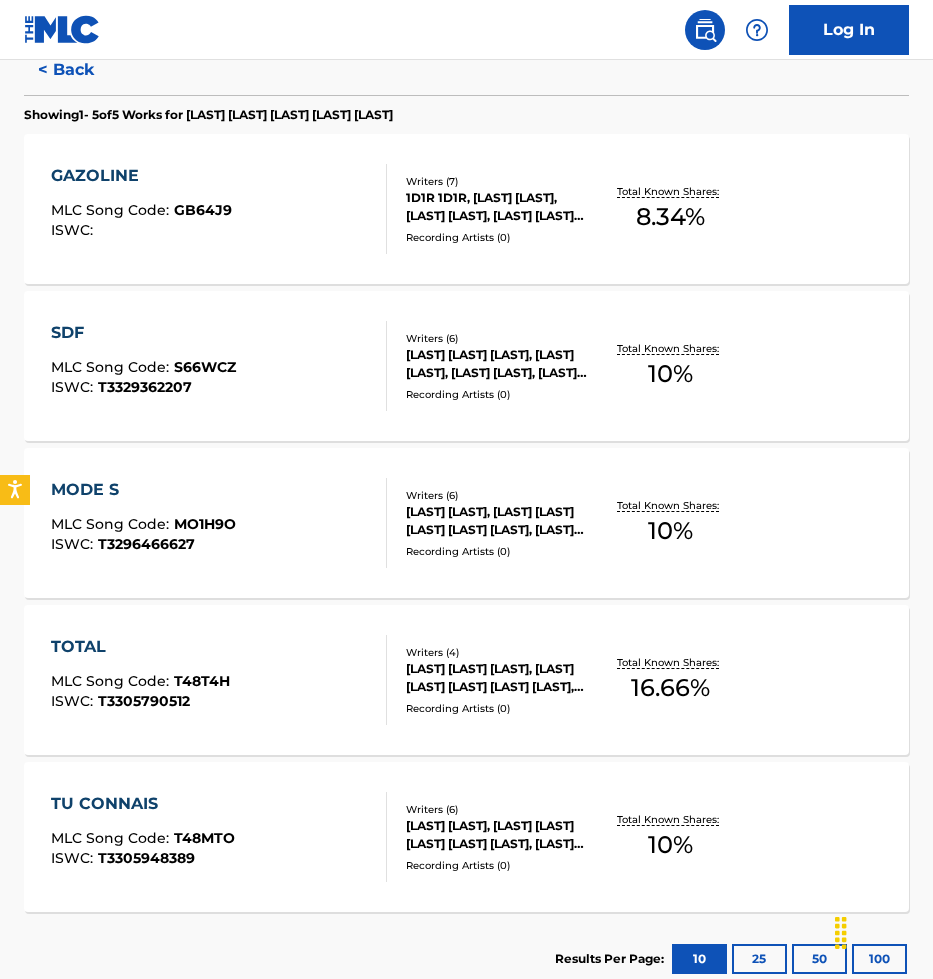 scroll, scrollTop: 666, scrollLeft: 0, axis: vertical 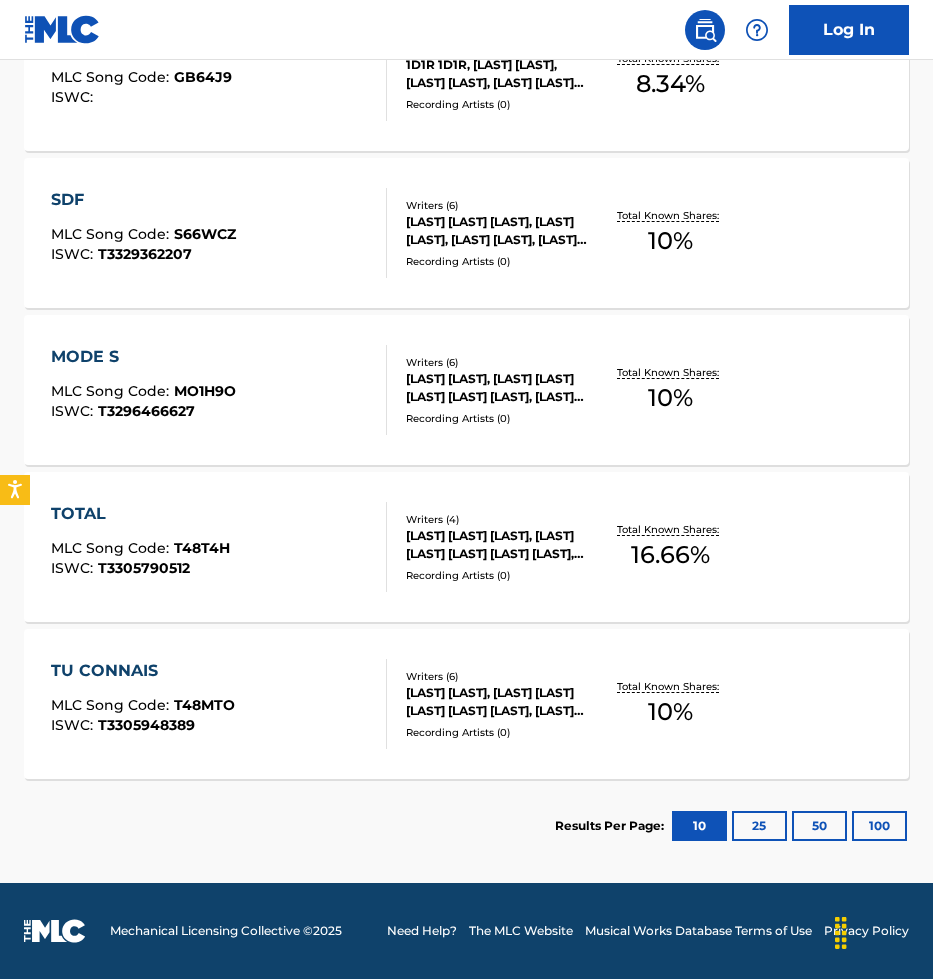click on "TU CONNAIS MLC Song Code : T48MTO ISWC : T3305948389 Writers ( 6 ) DEMIR IGNJATOVIC, GUILLAUME LAZARO ANDRE NOEL SOUC, YENGE SEMI KIALA, ANTONIN REIS, PATRICE GARNERO, IBRAHIM KEMAL AFSIN Recording Artists ( 0 ) Total Known Shares: 10 %" at bounding box center (466, 704) 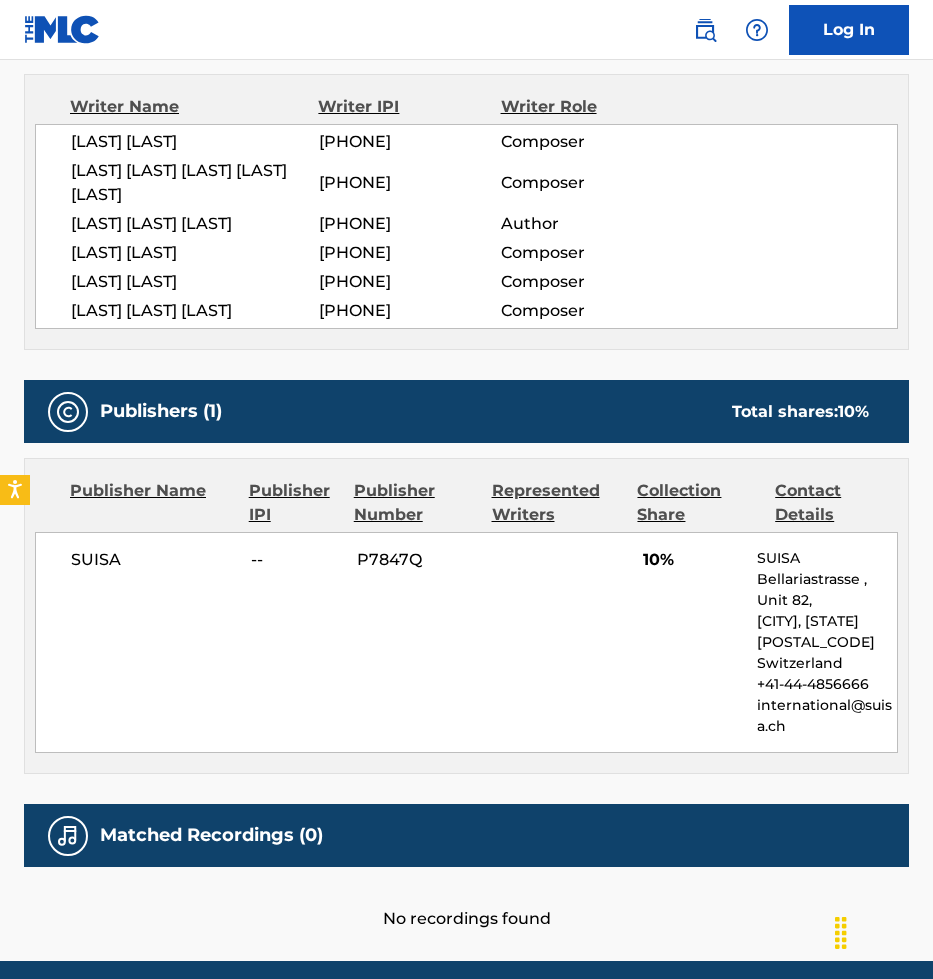 scroll, scrollTop: 769, scrollLeft: 0, axis: vertical 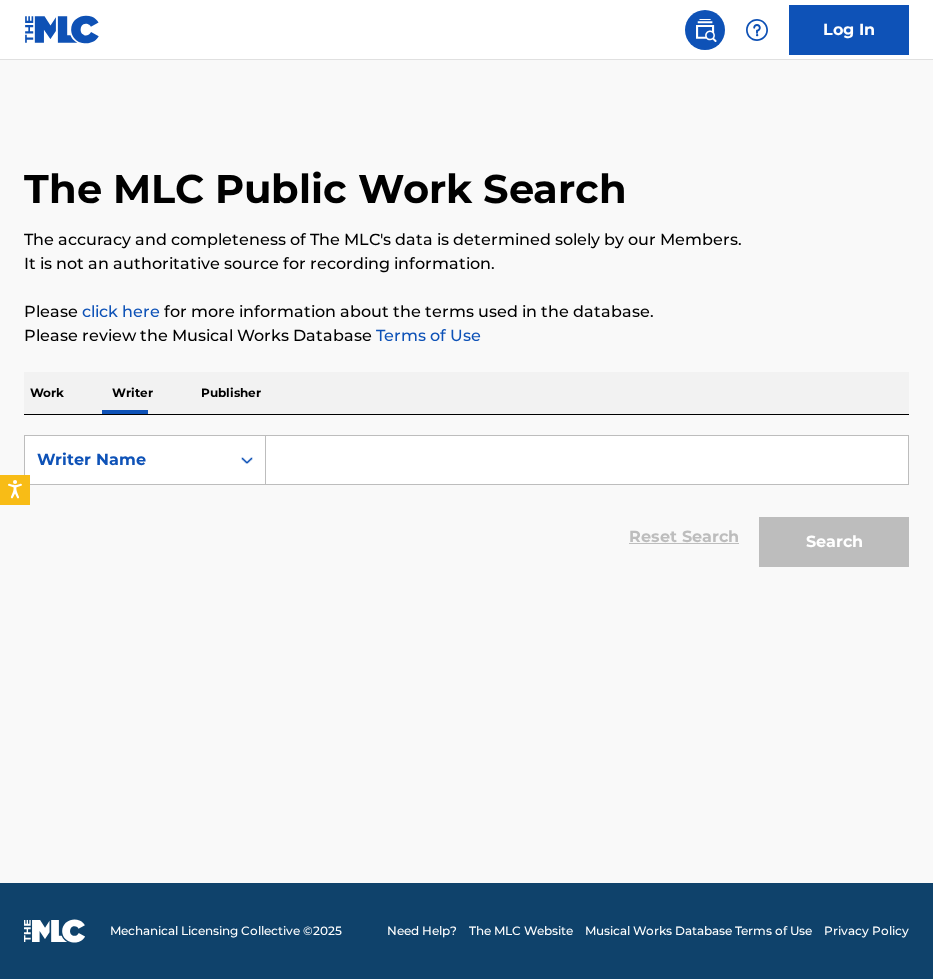 click at bounding box center (587, 460) 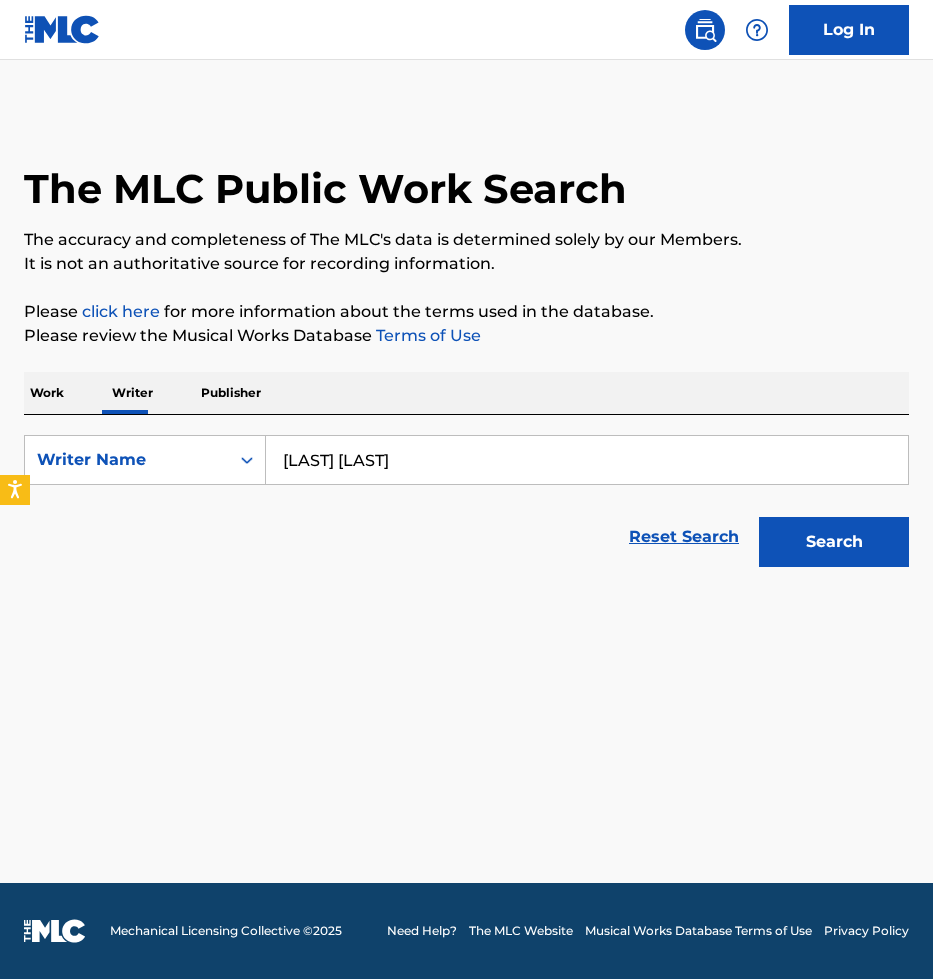 click on "Search" at bounding box center [834, 542] 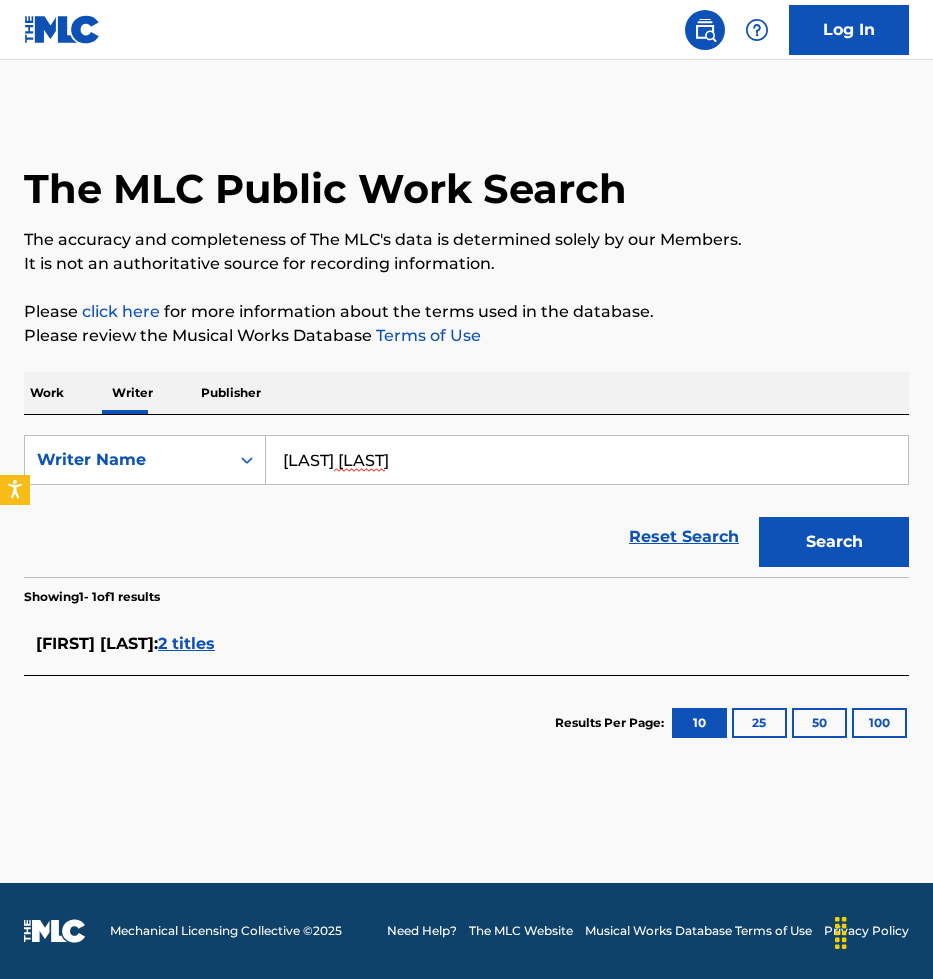 click on "[FIRST] [LAST] : 2 titles" at bounding box center [466, 641] 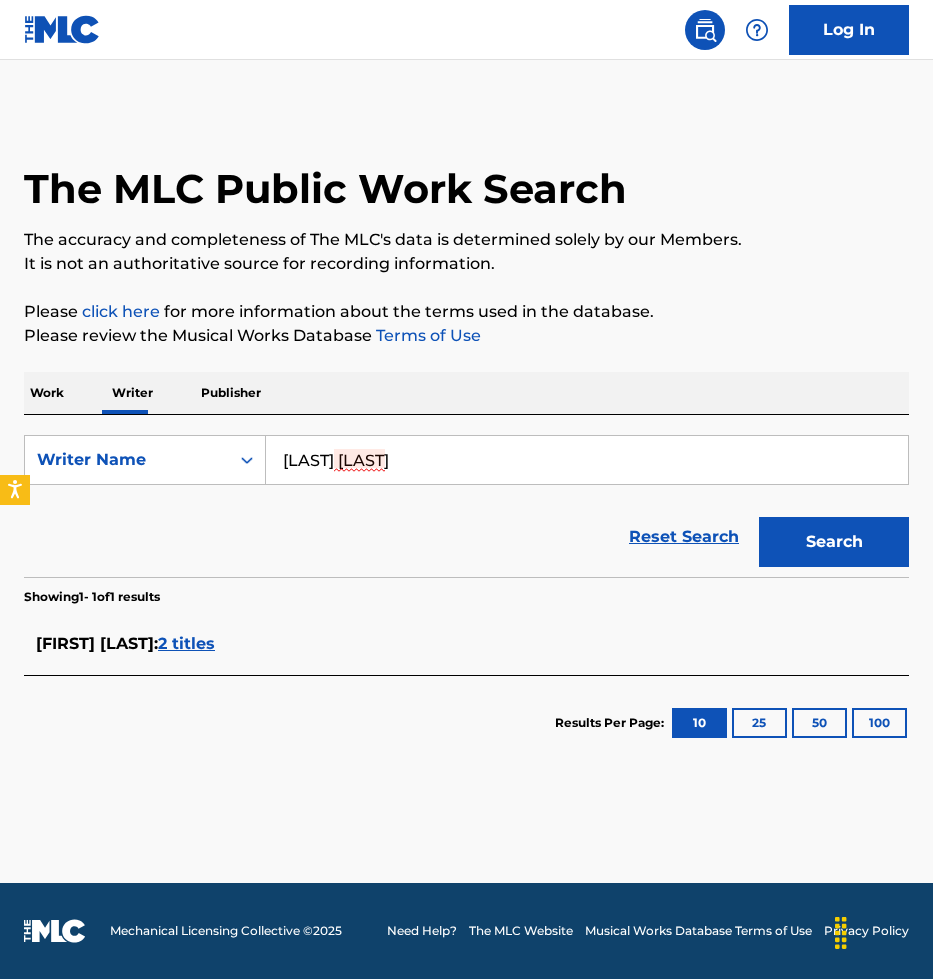 paste on "[FIRST] [FIRST]" 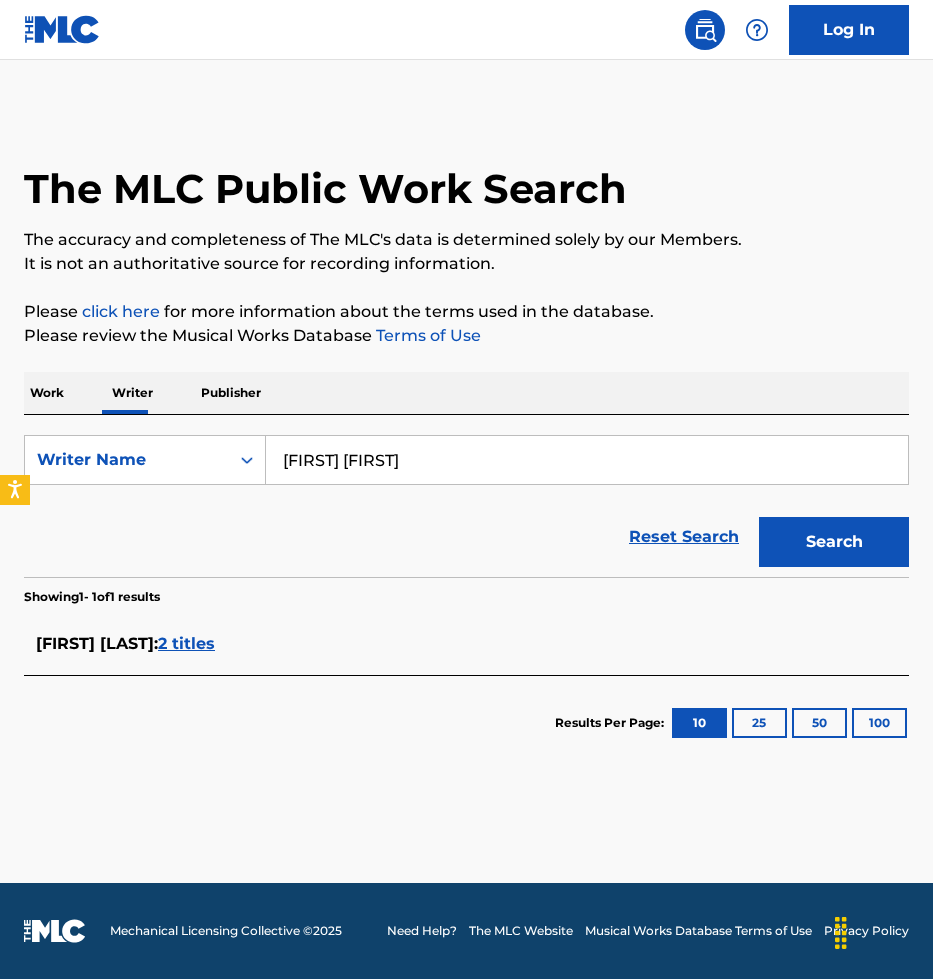 type on "[FIRST] [FIRST]" 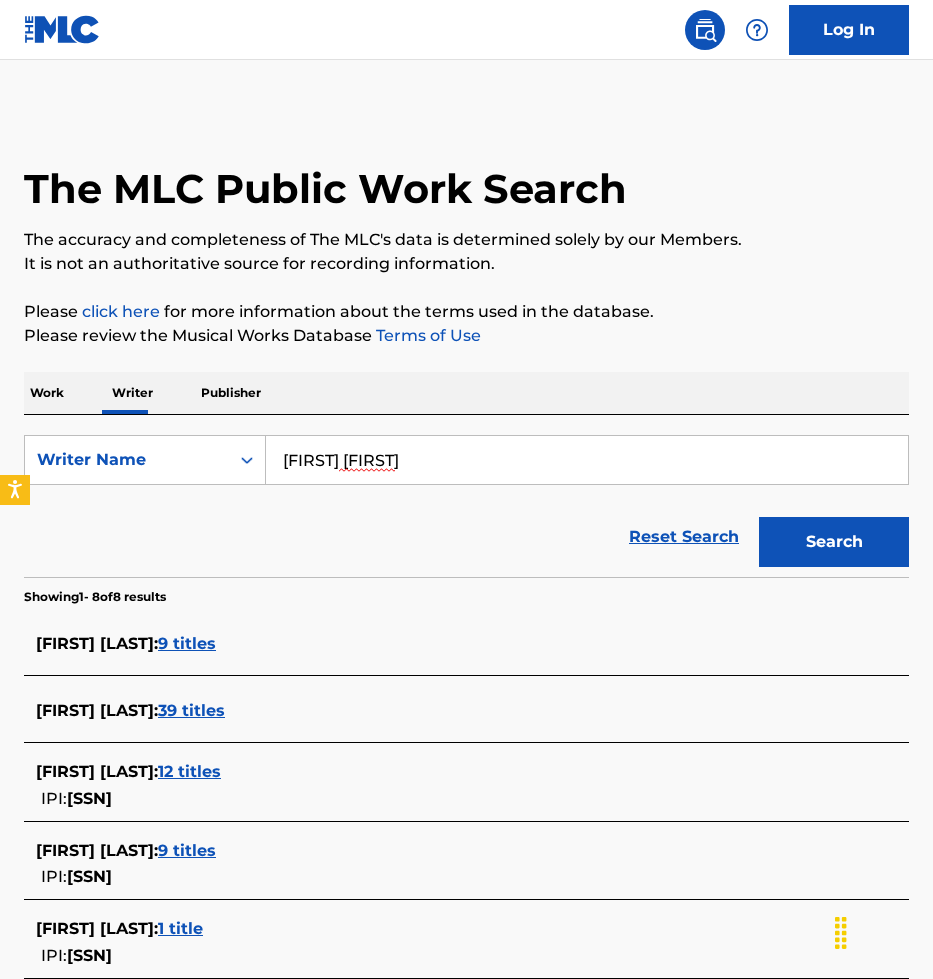 scroll, scrollTop: 402, scrollLeft: 0, axis: vertical 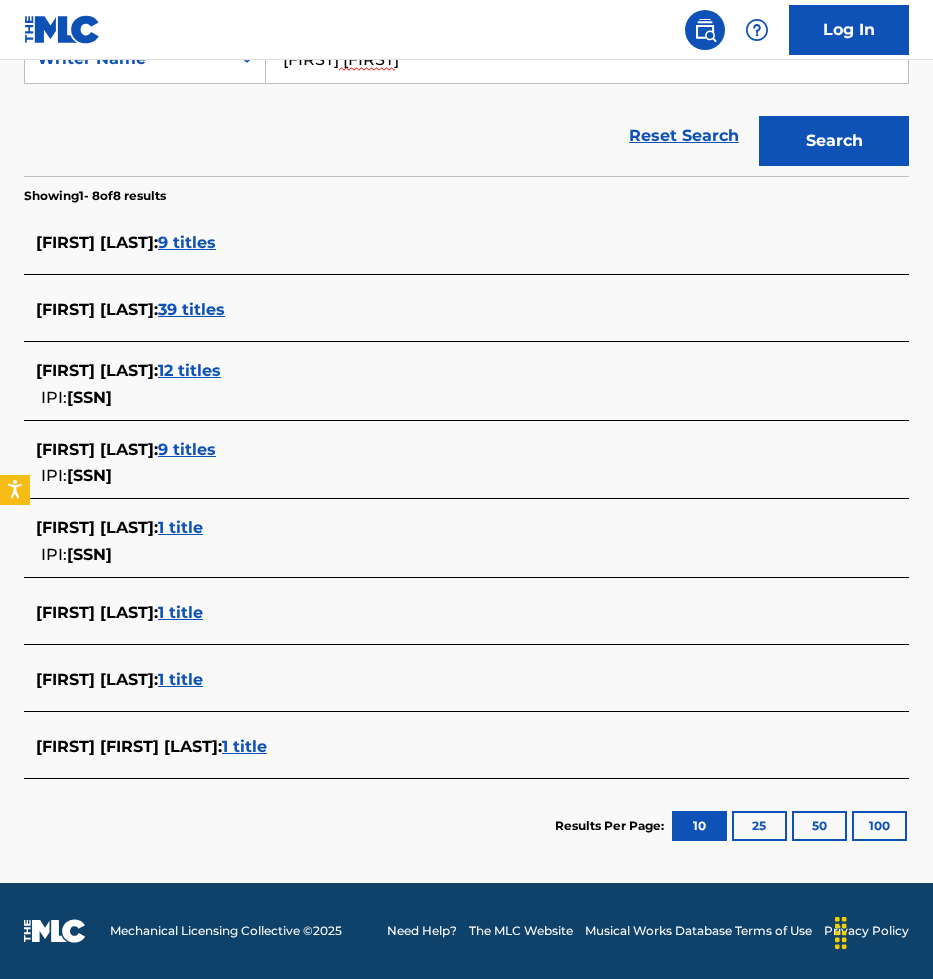 click on "100" at bounding box center [879, 826] 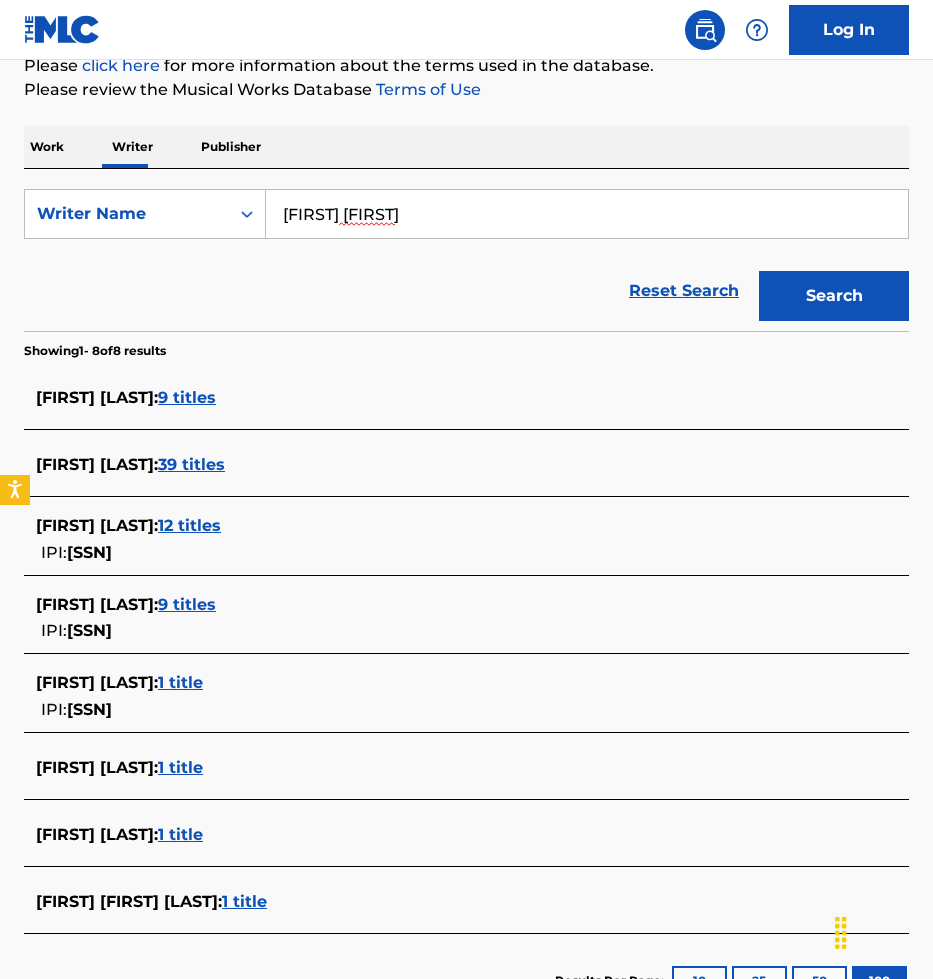 scroll, scrollTop: 244, scrollLeft: 0, axis: vertical 